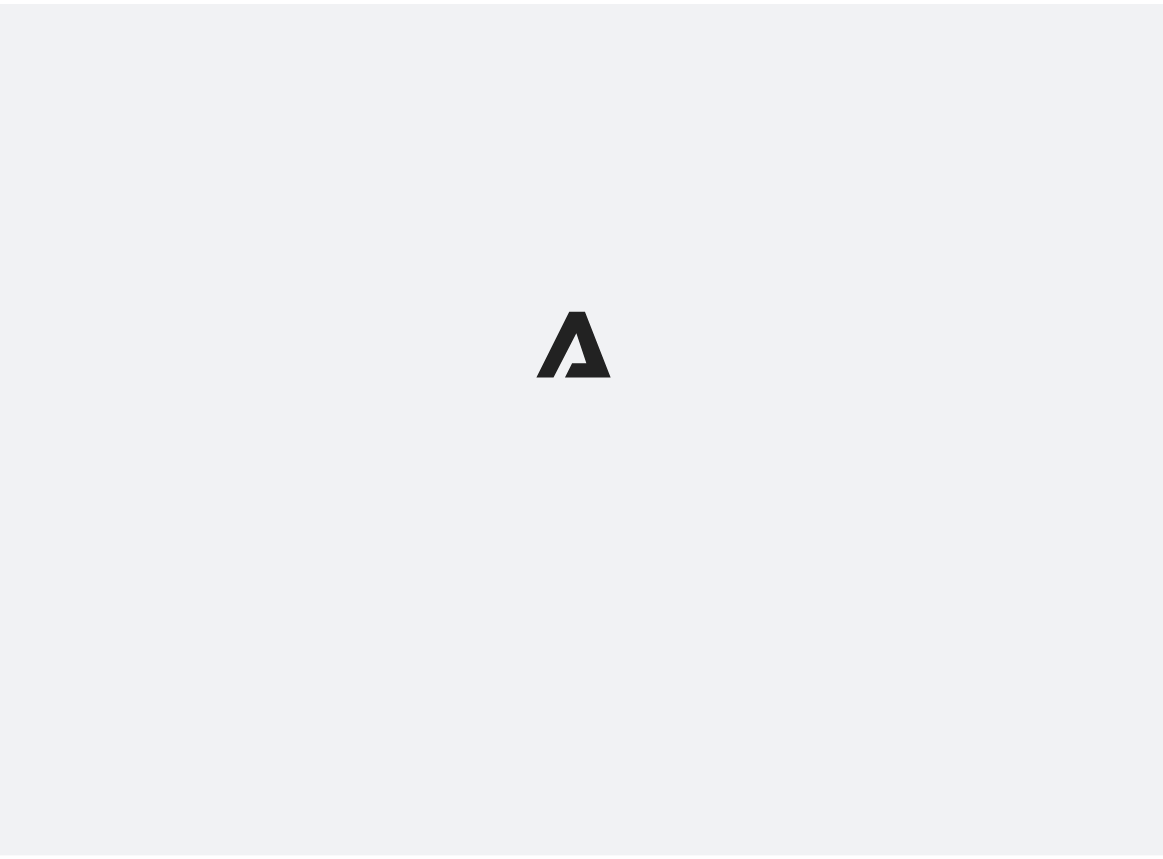 scroll, scrollTop: 0, scrollLeft: 0, axis: both 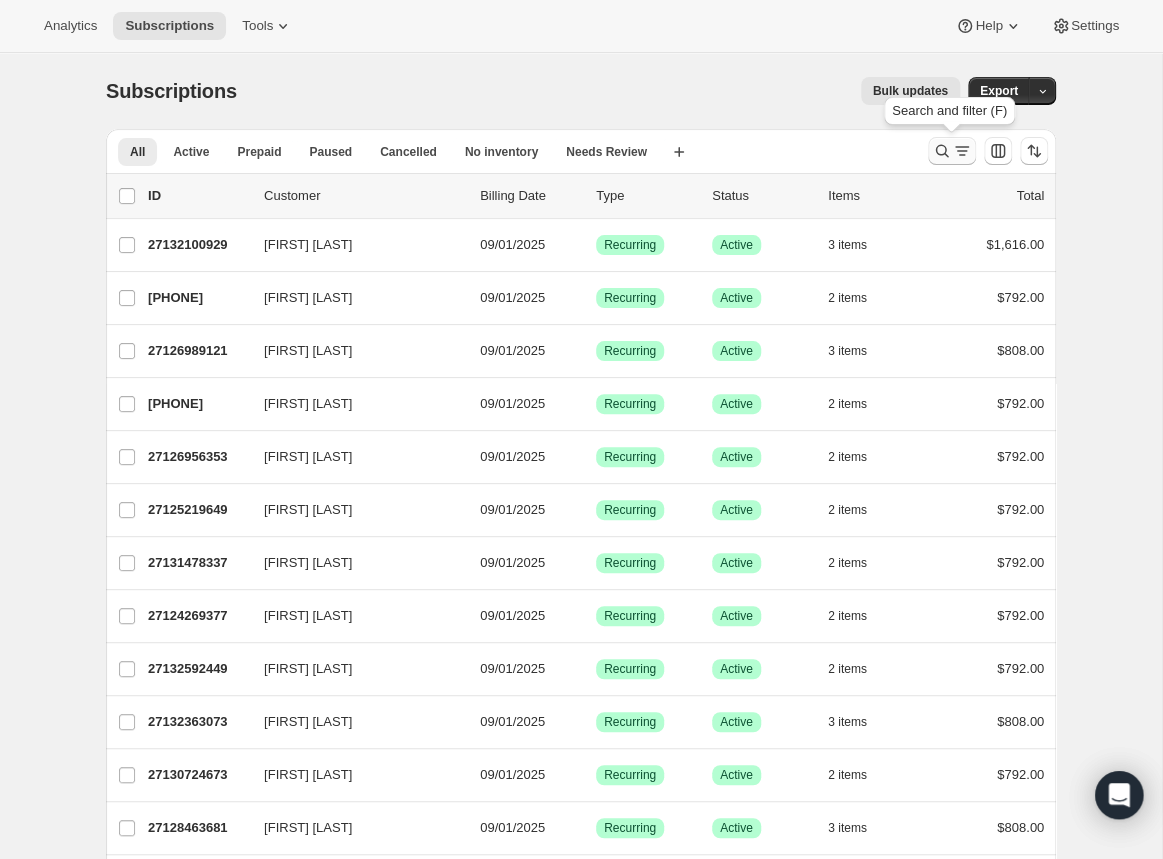 click 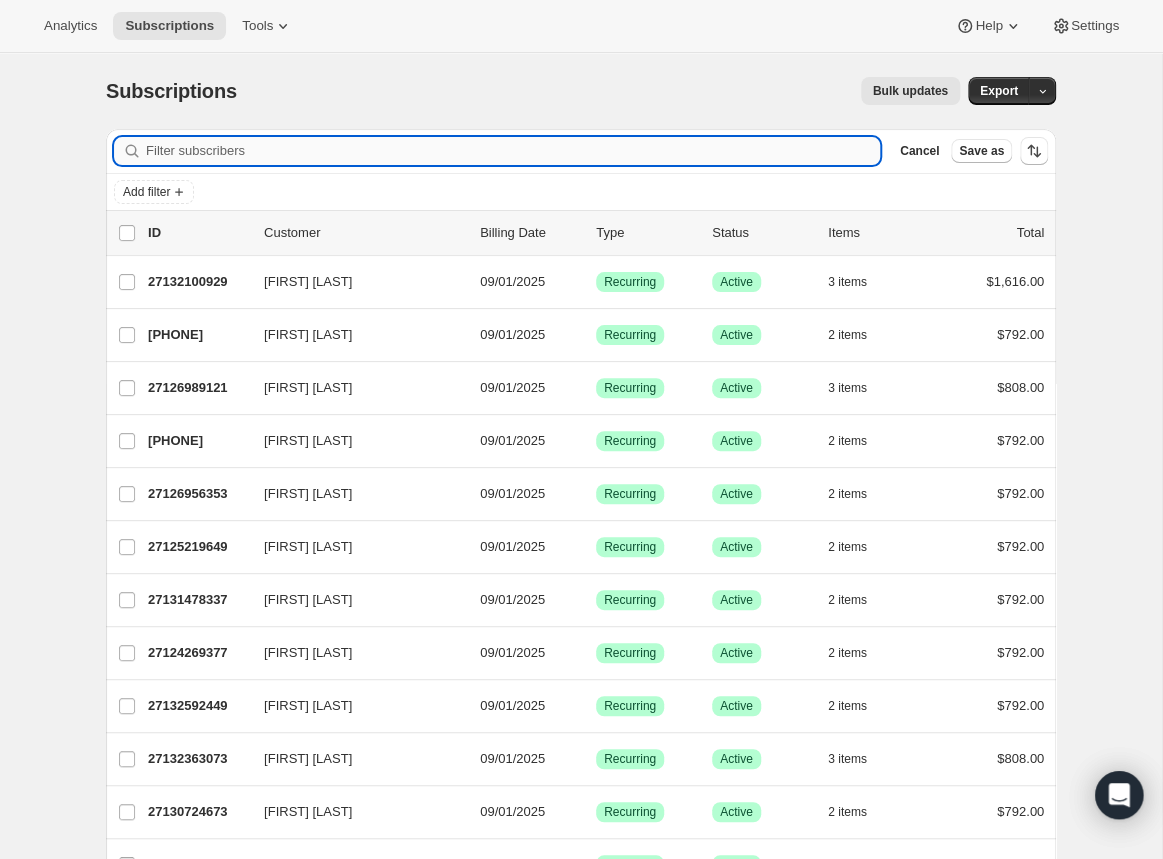 click on "Filter subscribers" at bounding box center (513, 151) 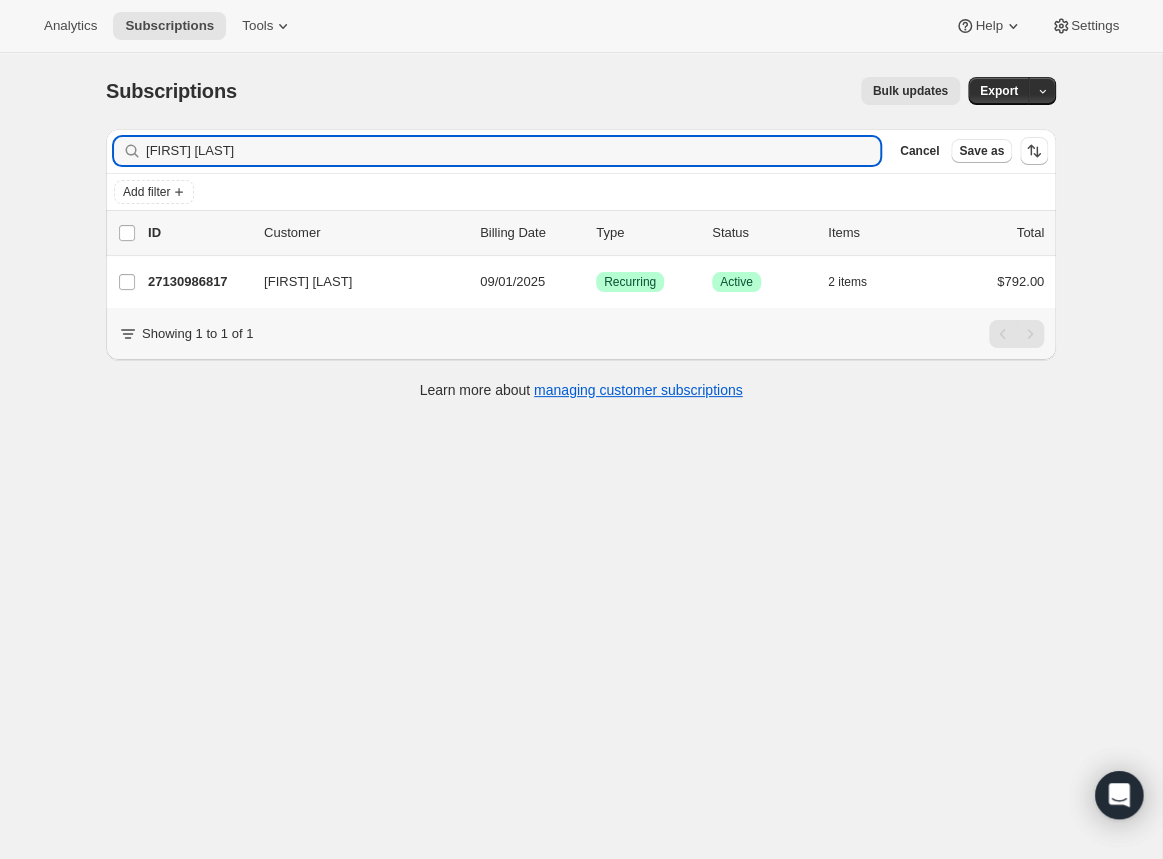 type on "[FIRST] [LAST]" 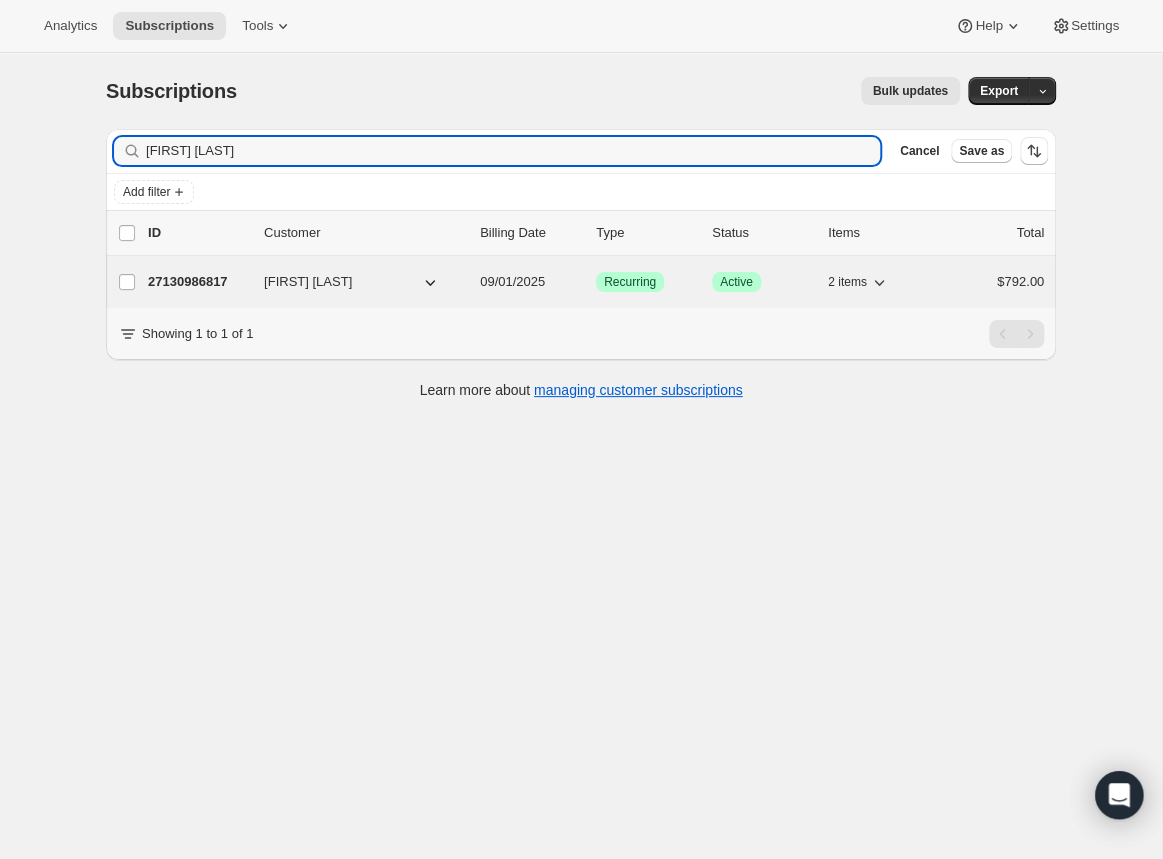 drag, startPoint x: 489, startPoint y: 122, endPoint x: 188, endPoint y: 282, distance: 340.8827 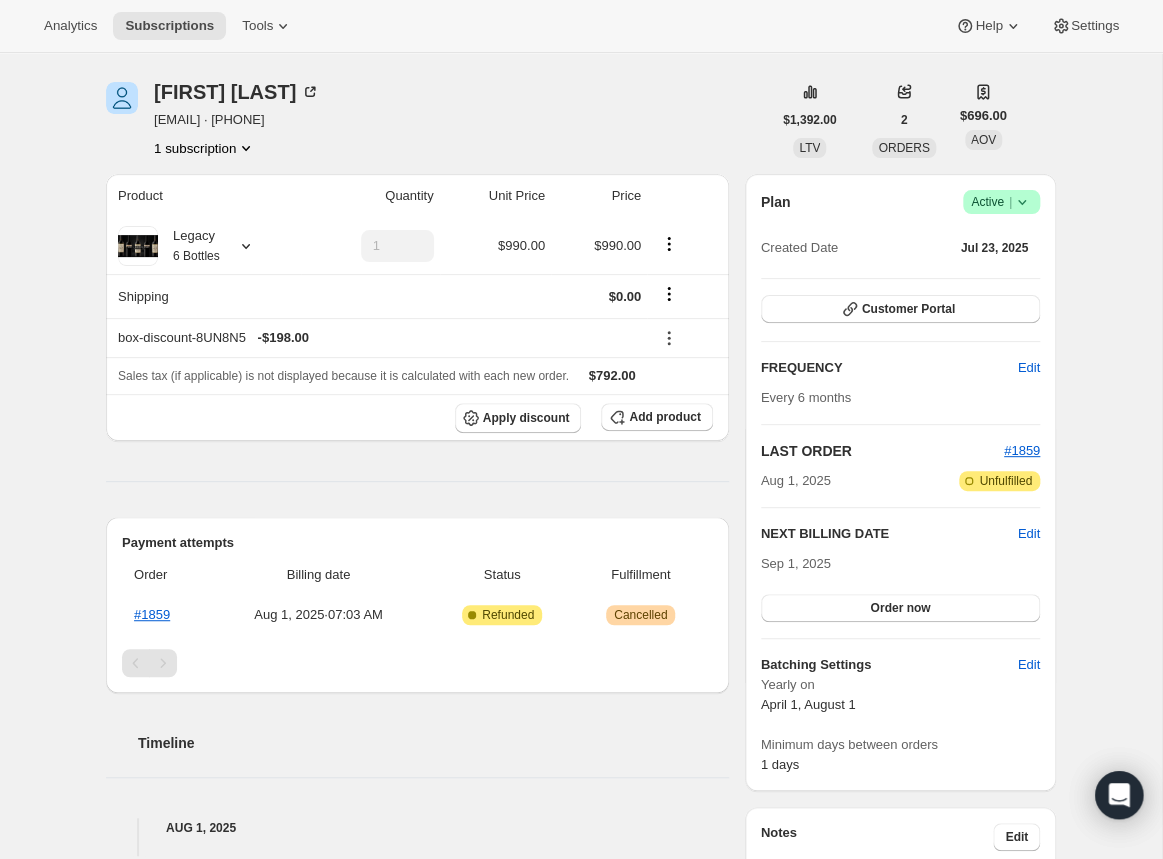 scroll, scrollTop: 64, scrollLeft: 0, axis: vertical 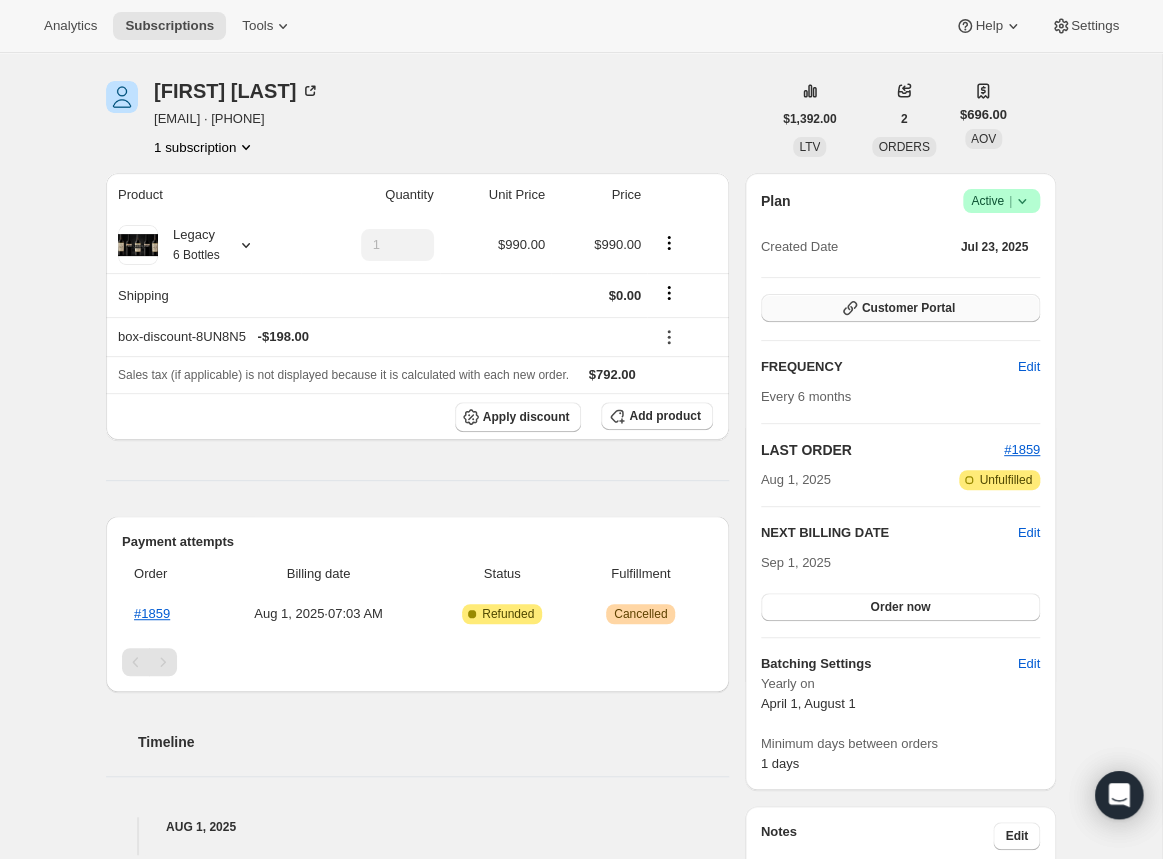 click on "Customer Portal" at bounding box center (908, 308) 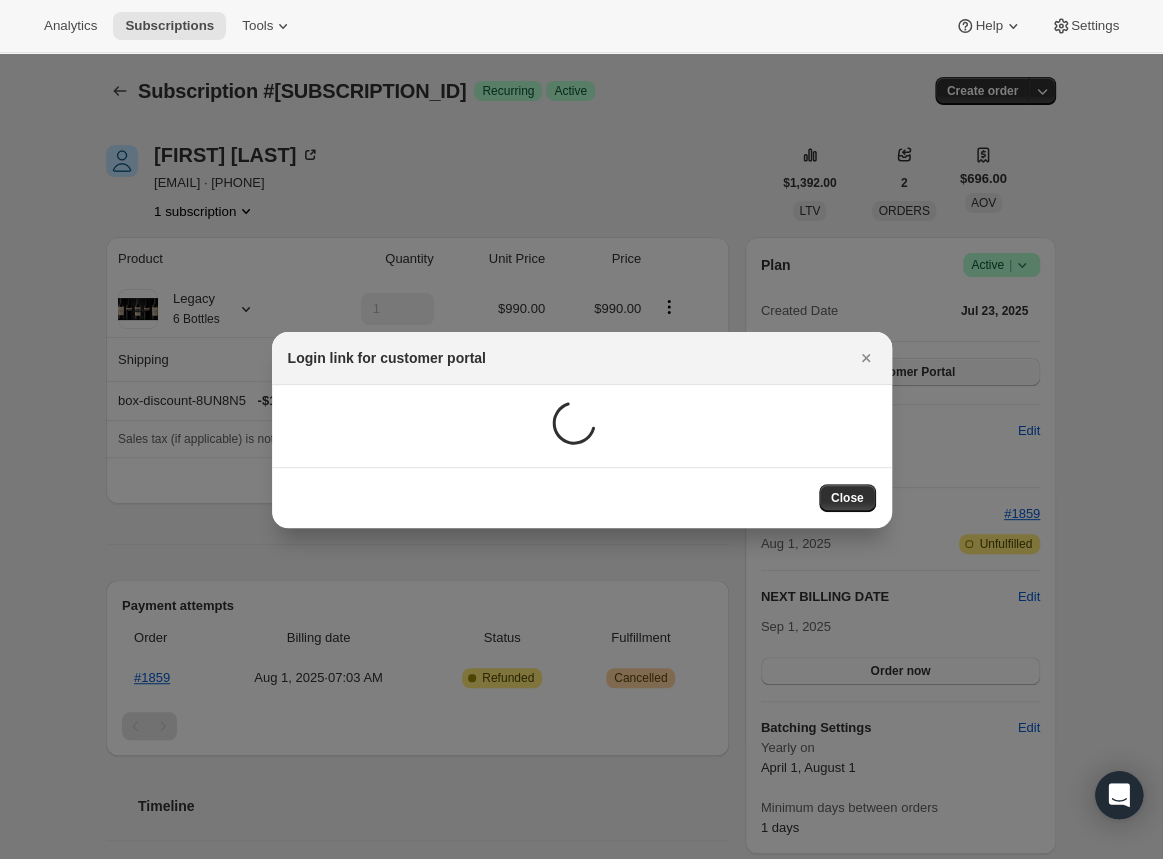 scroll, scrollTop: 0, scrollLeft: 0, axis: both 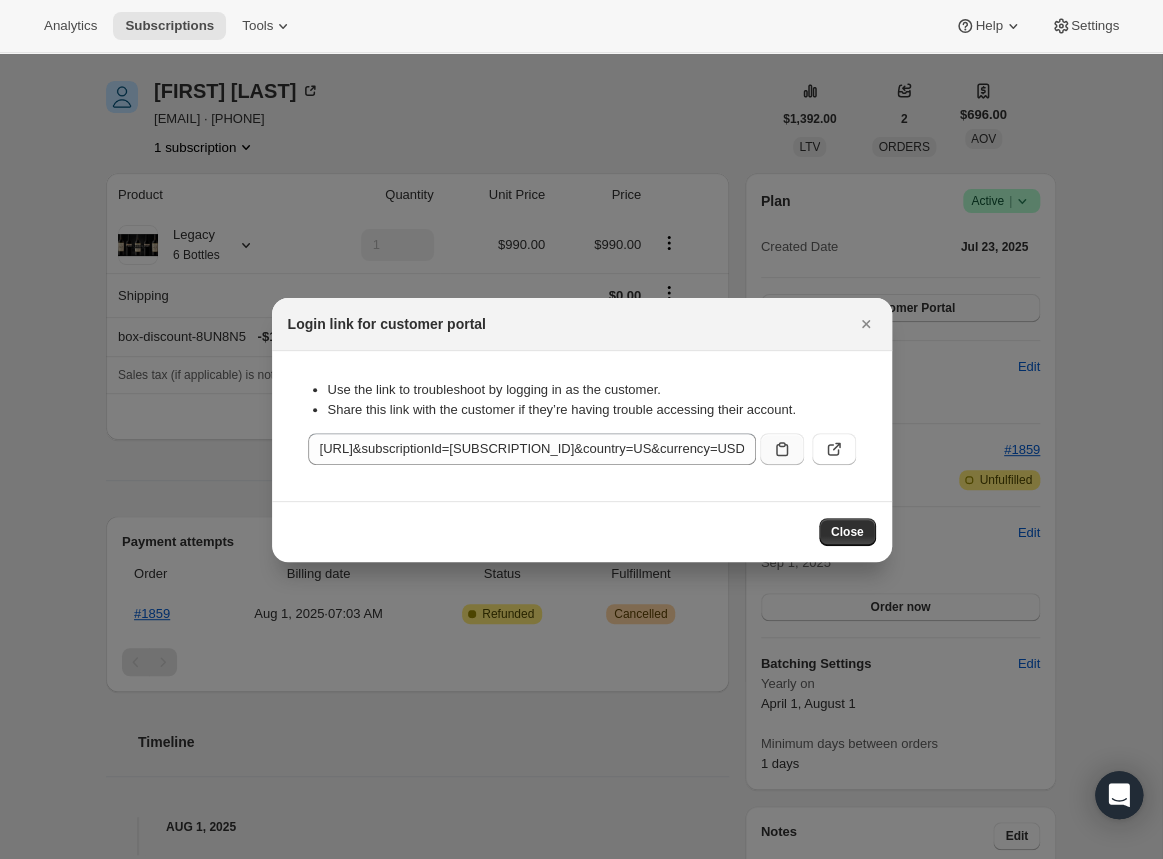 click 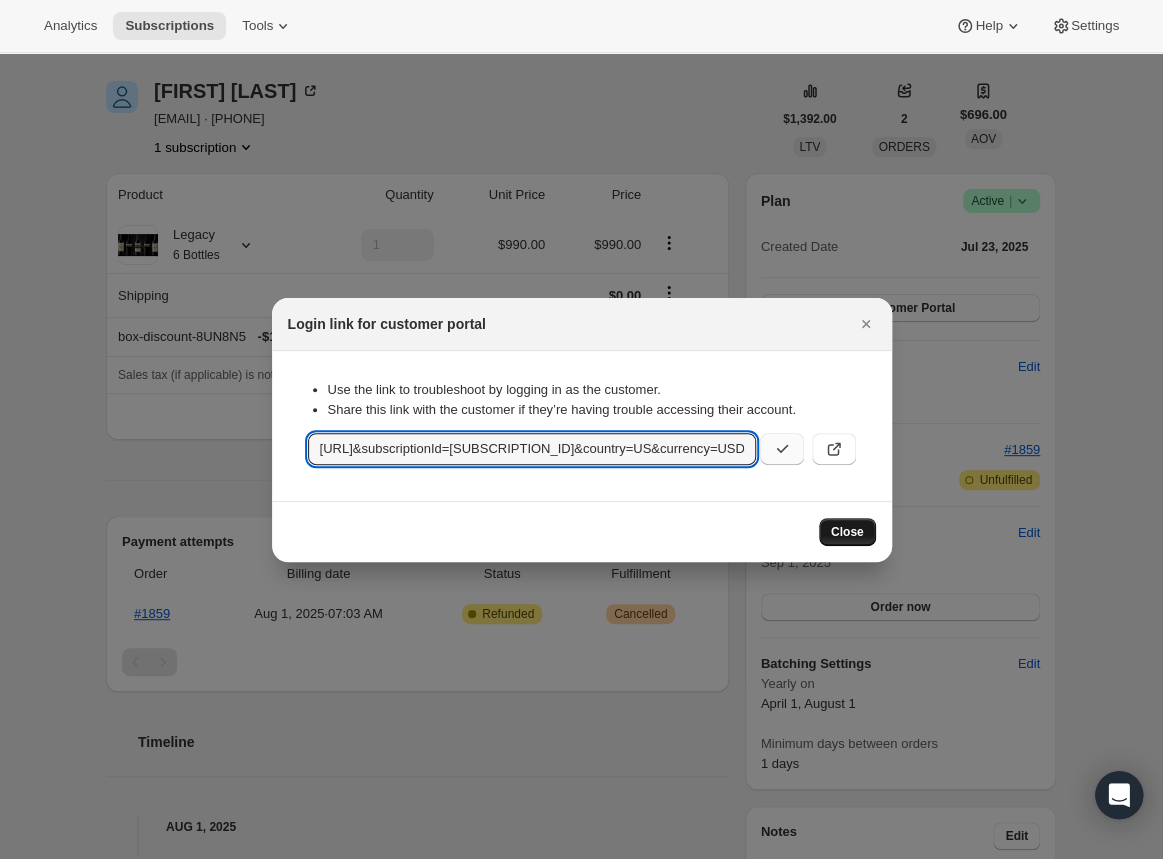 click on "Close" at bounding box center [847, 532] 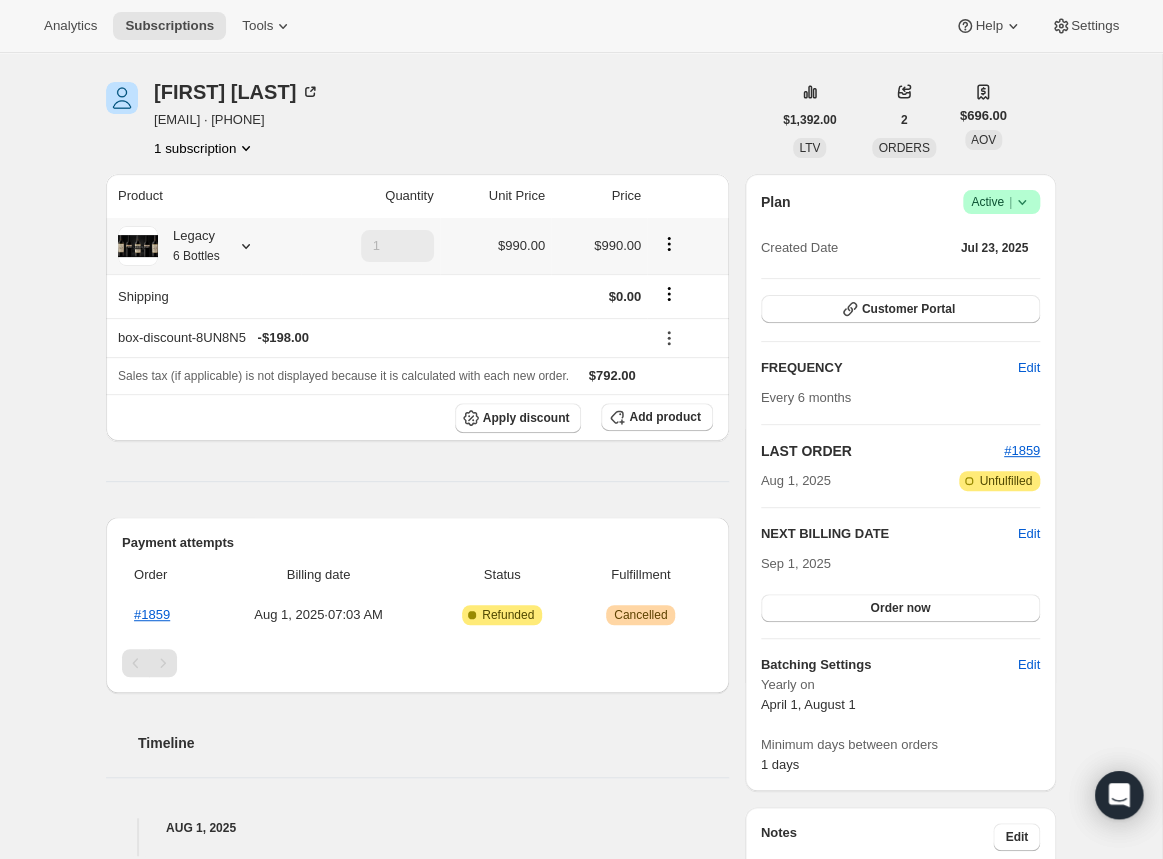click 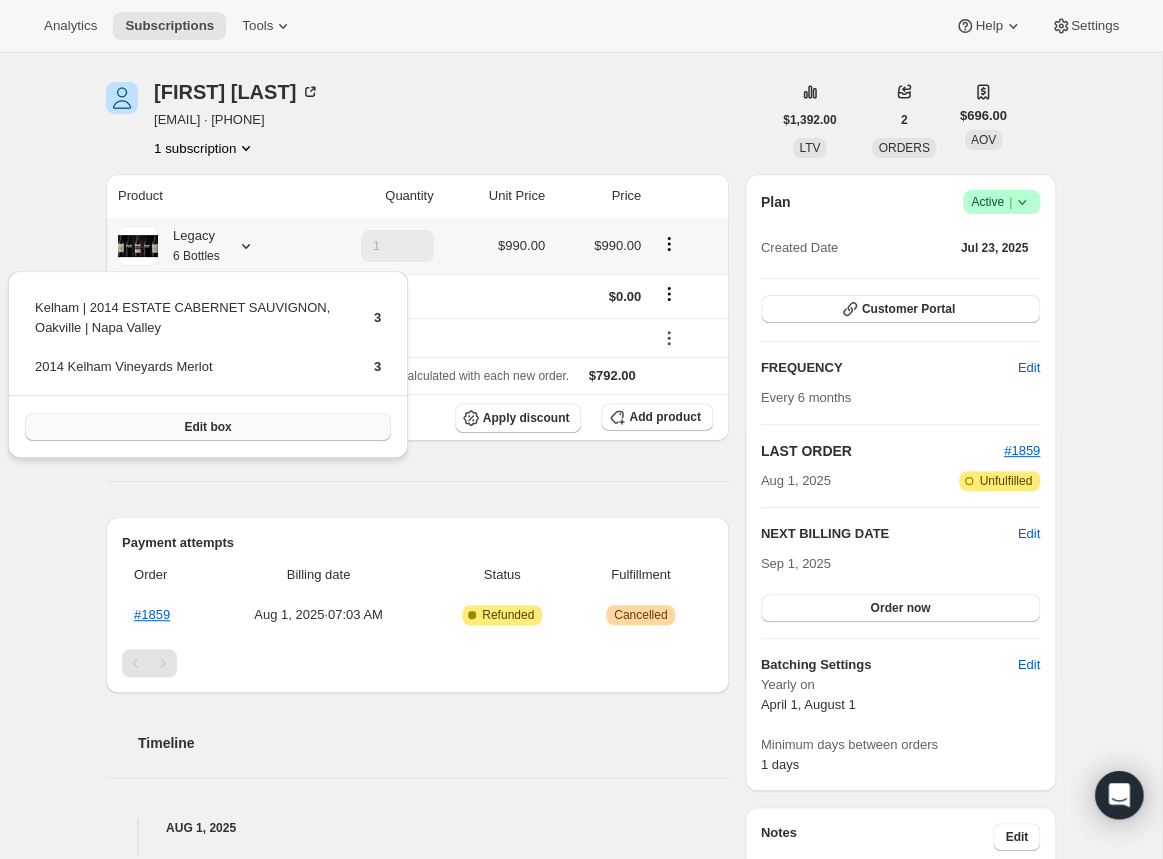click on "Edit box" at bounding box center [207, 427] 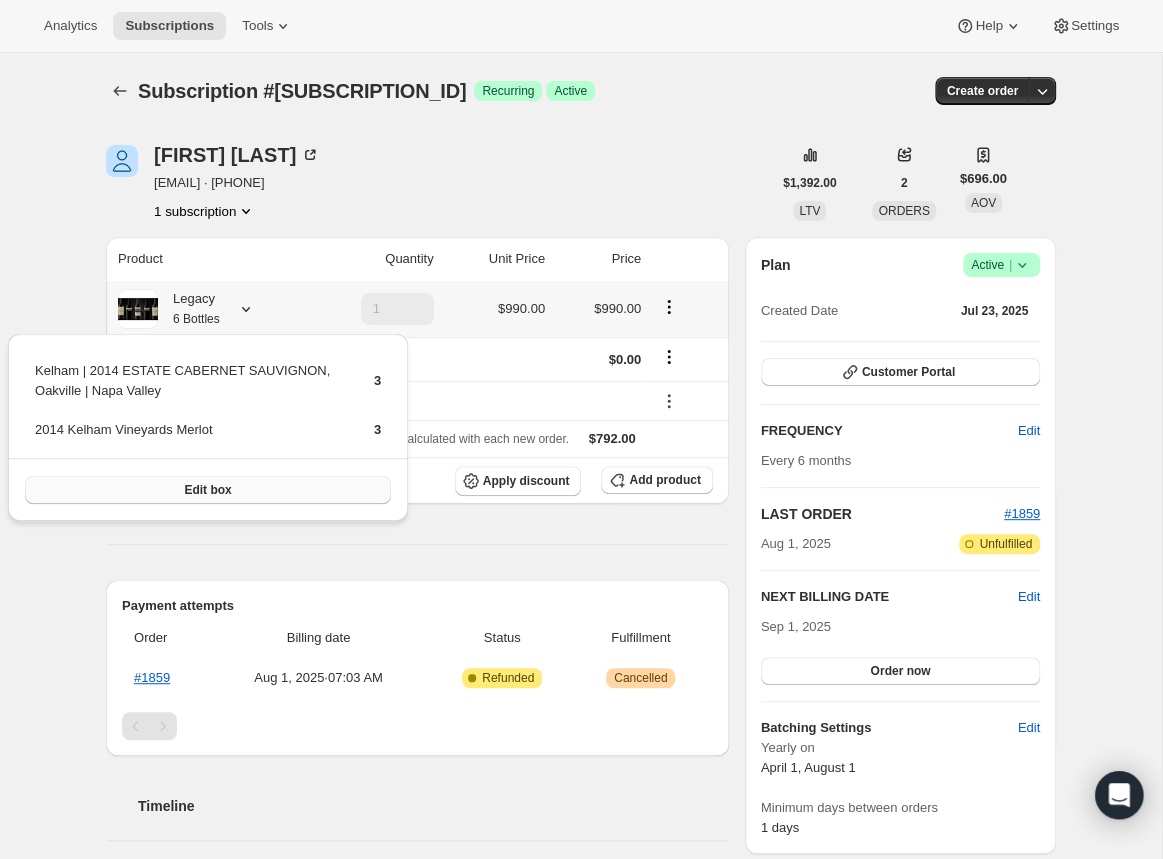 scroll, scrollTop: 63, scrollLeft: 0, axis: vertical 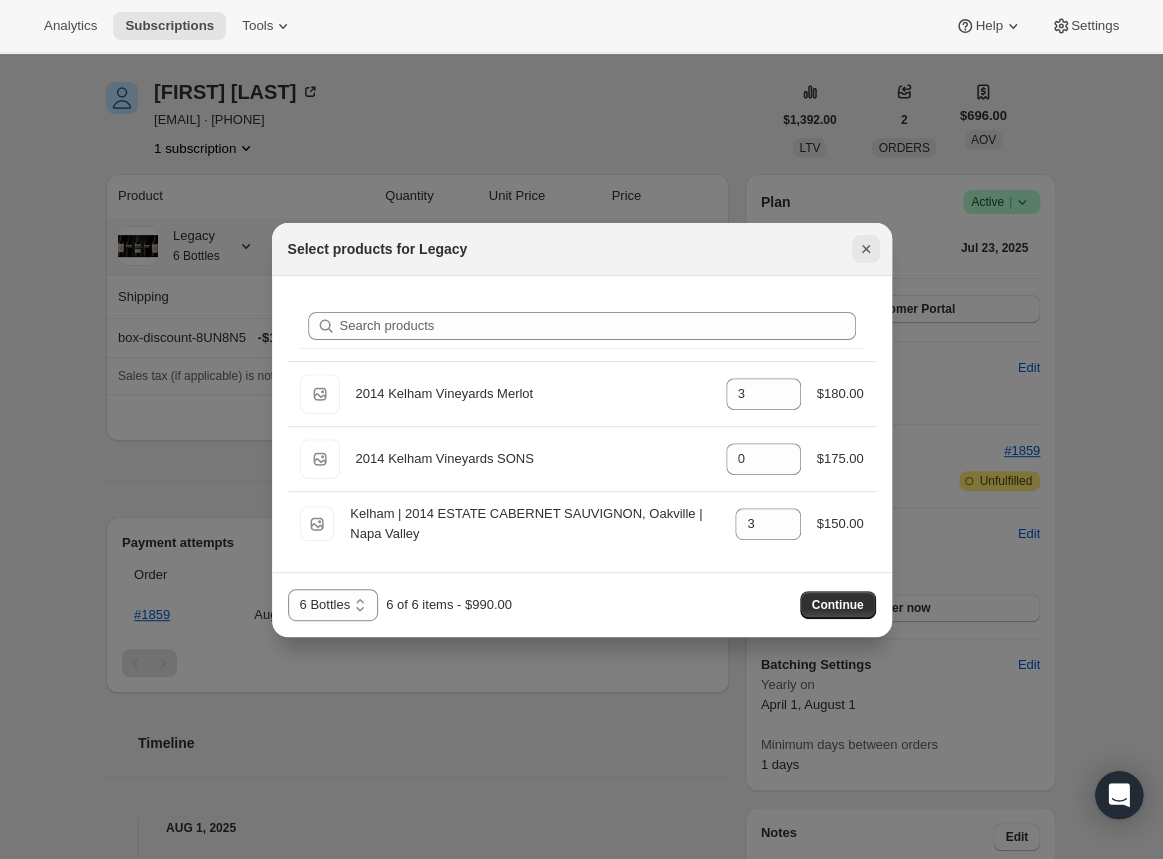 click 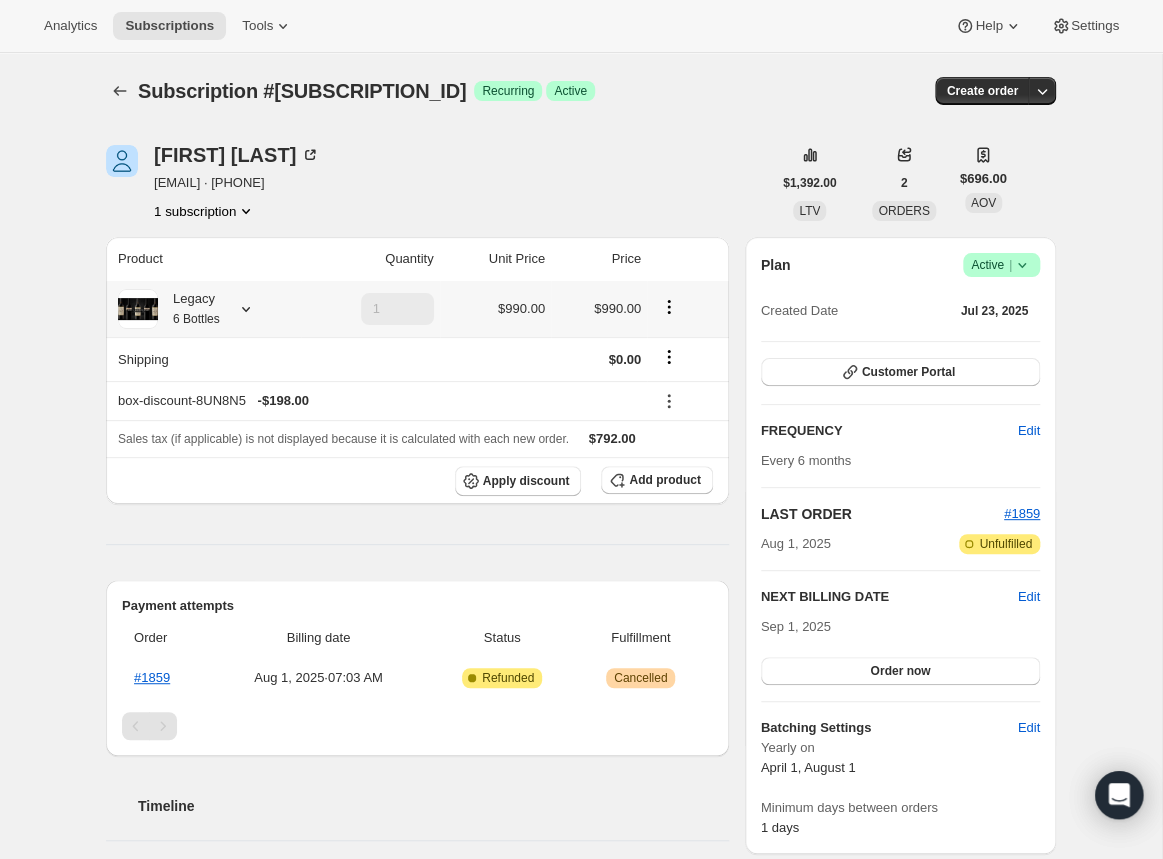 scroll, scrollTop: 62, scrollLeft: 0, axis: vertical 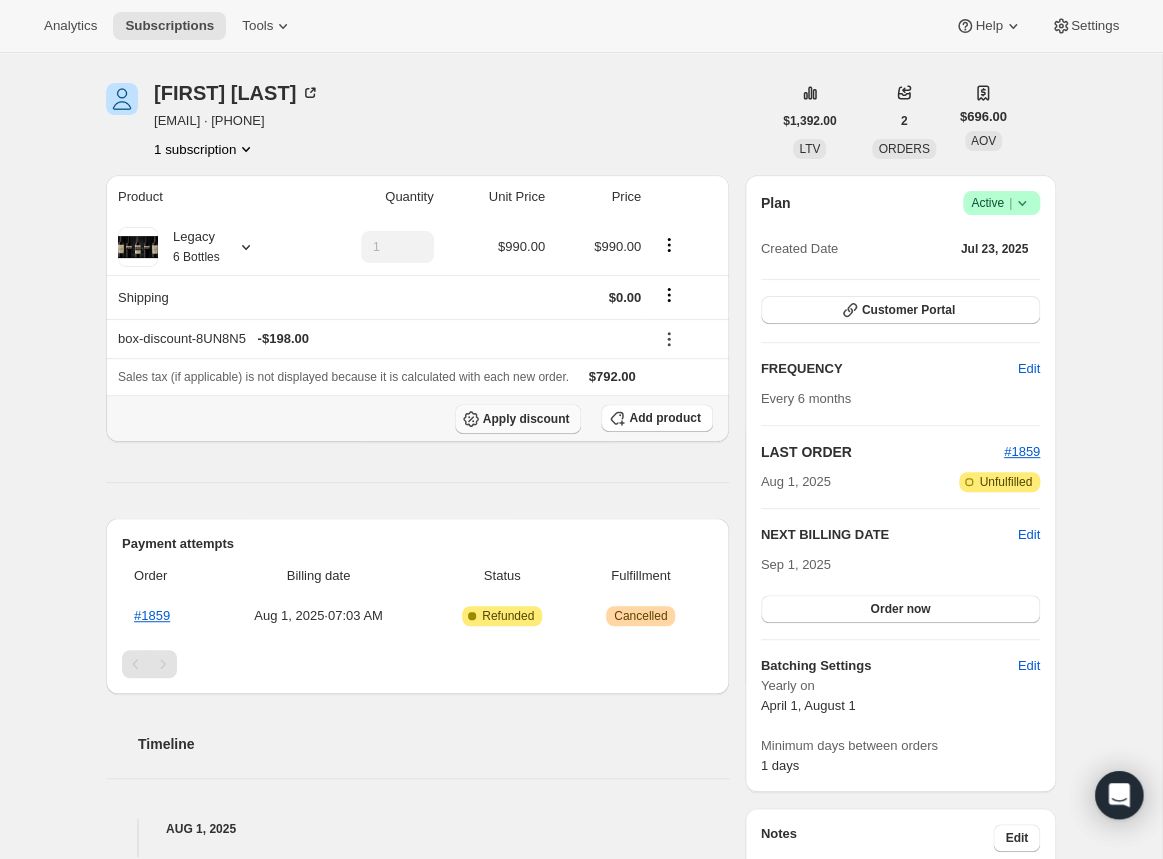 click on "Apply discount" at bounding box center [526, 419] 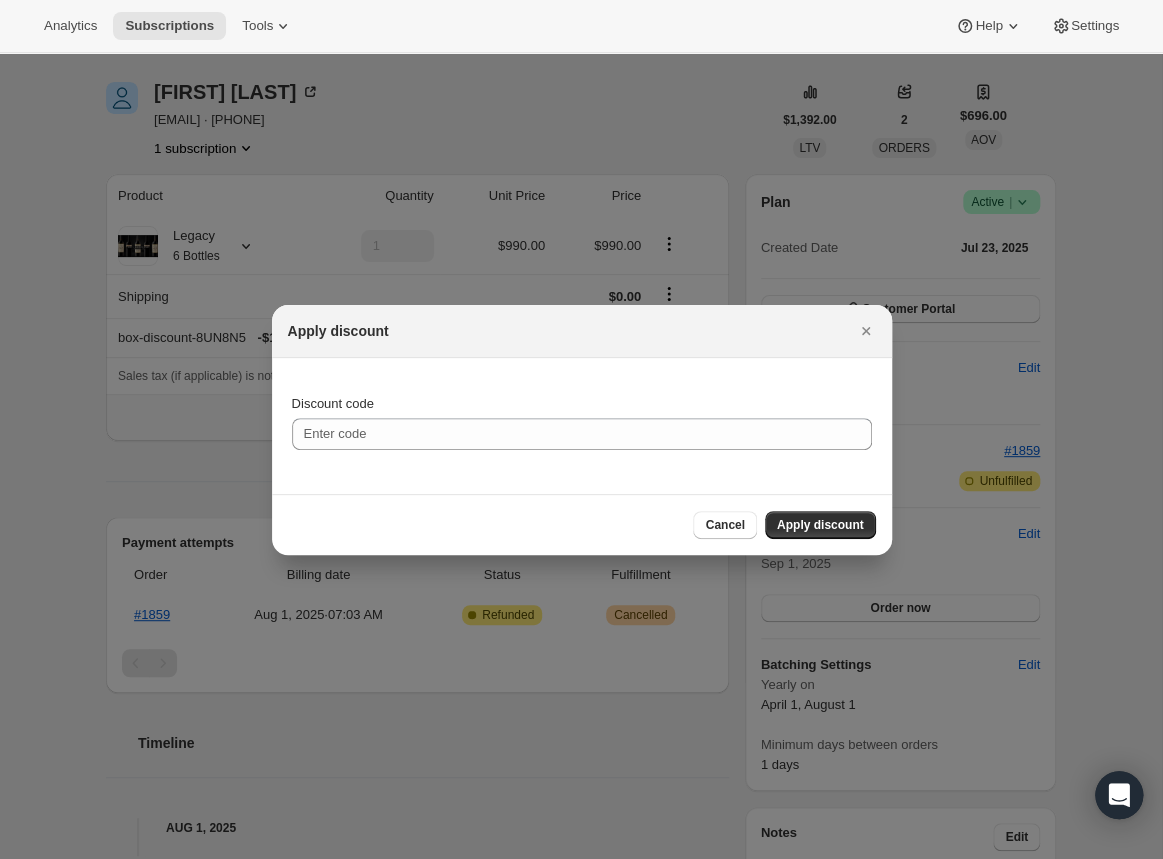 scroll, scrollTop: 0, scrollLeft: 0, axis: both 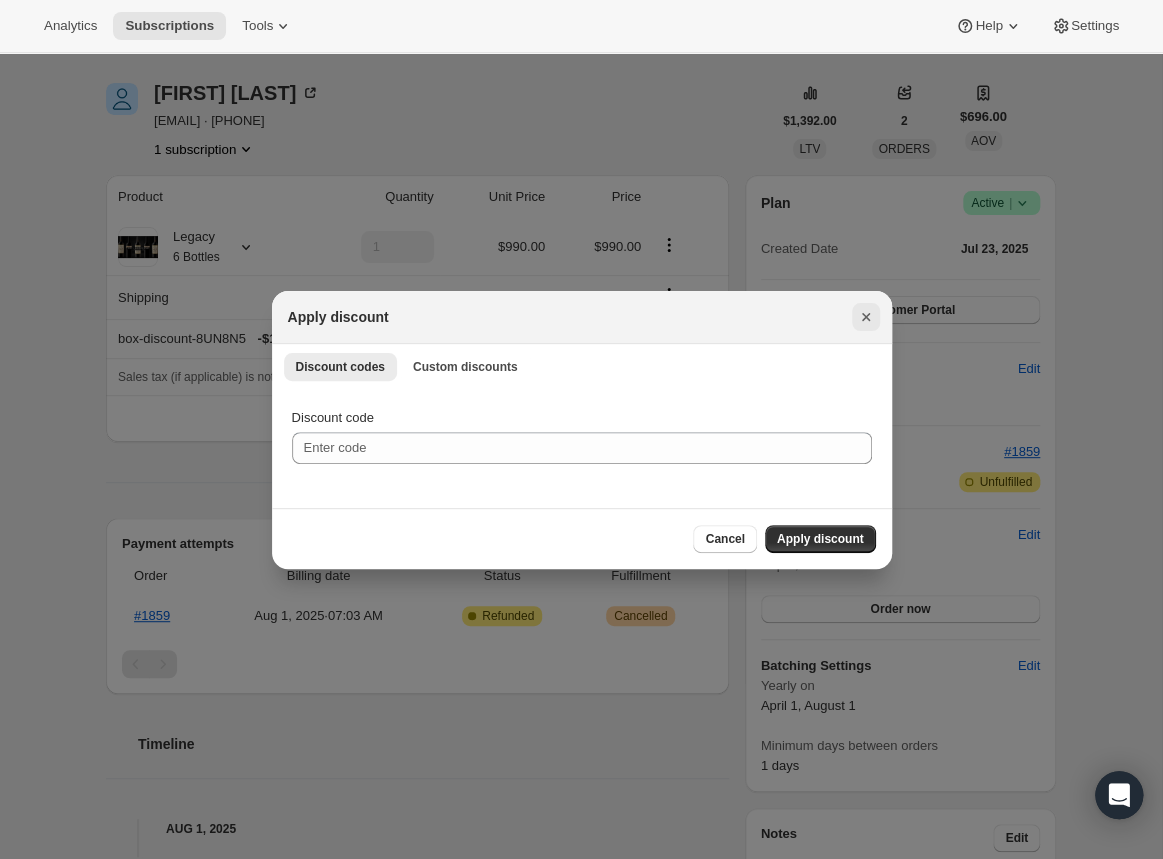 click 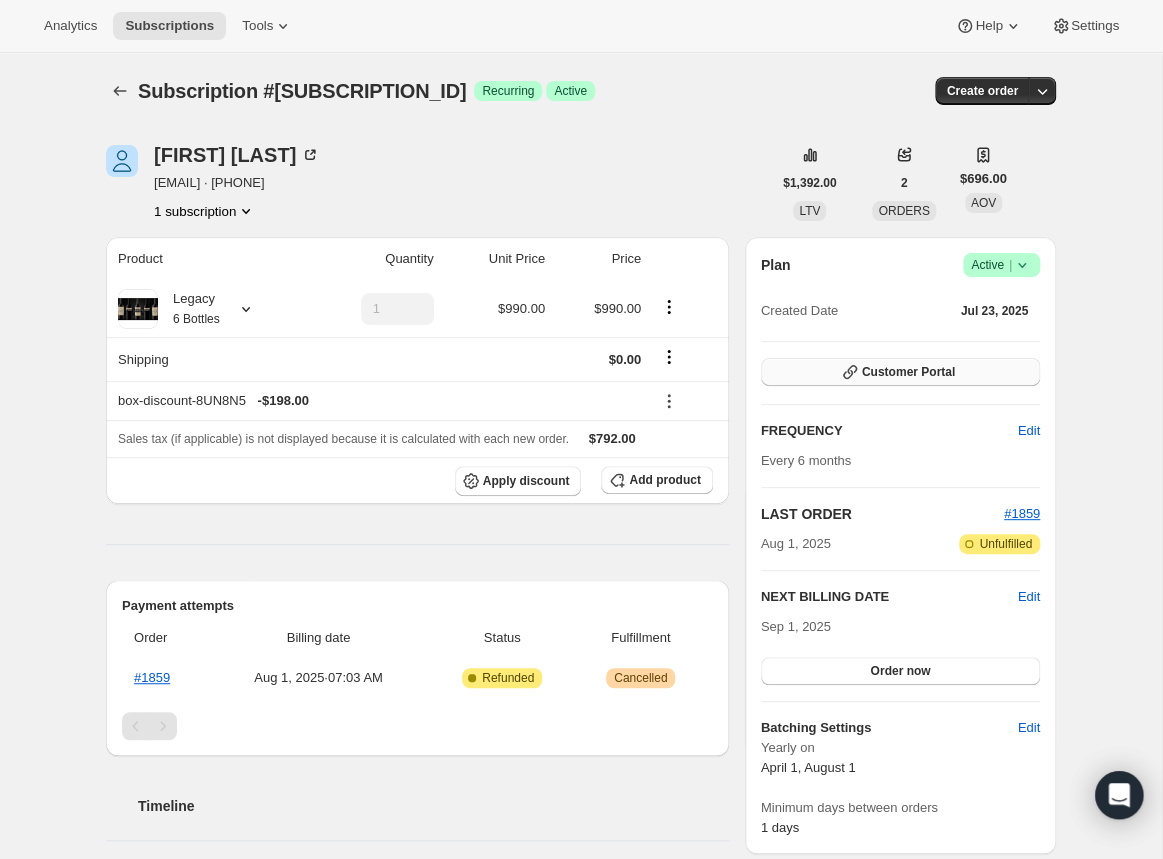 scroll, scrollTop: 61, scrollLeft: 0, axis: vertical 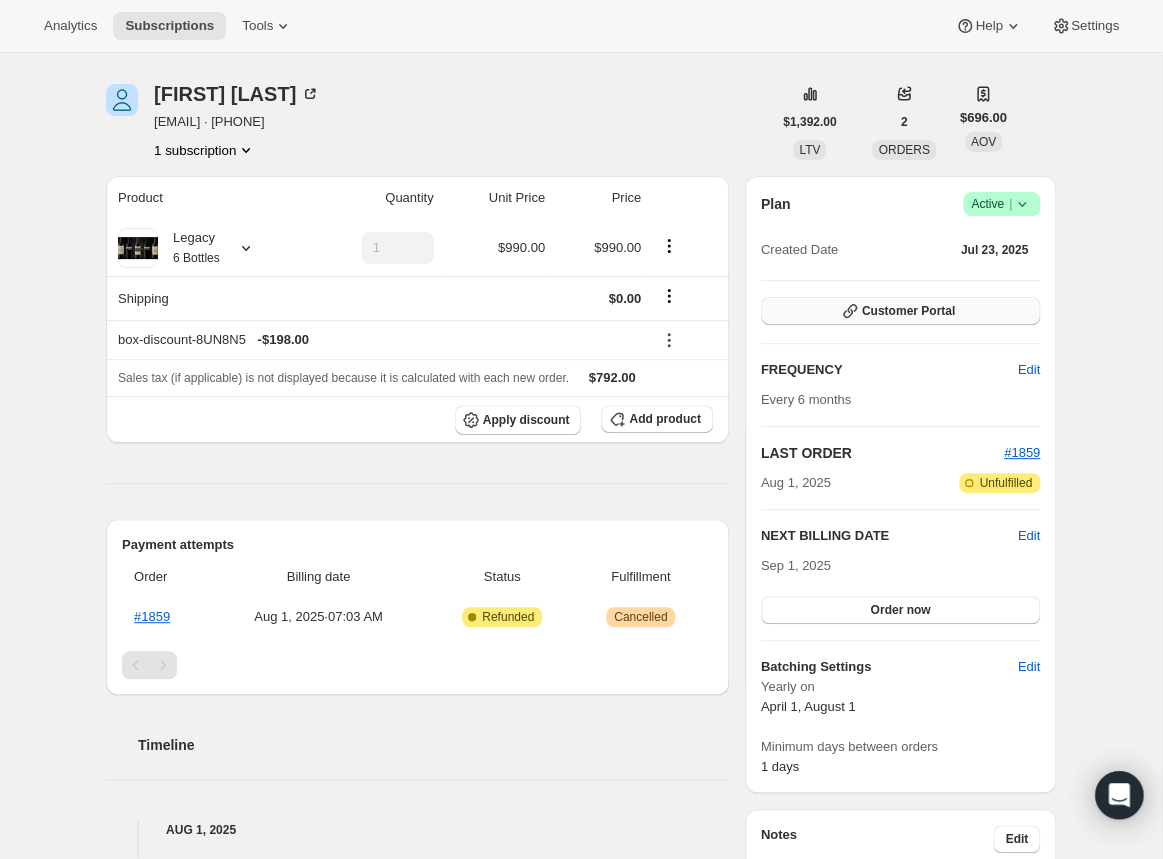 click on "Customer Portal" at bounding box center [900, 311] 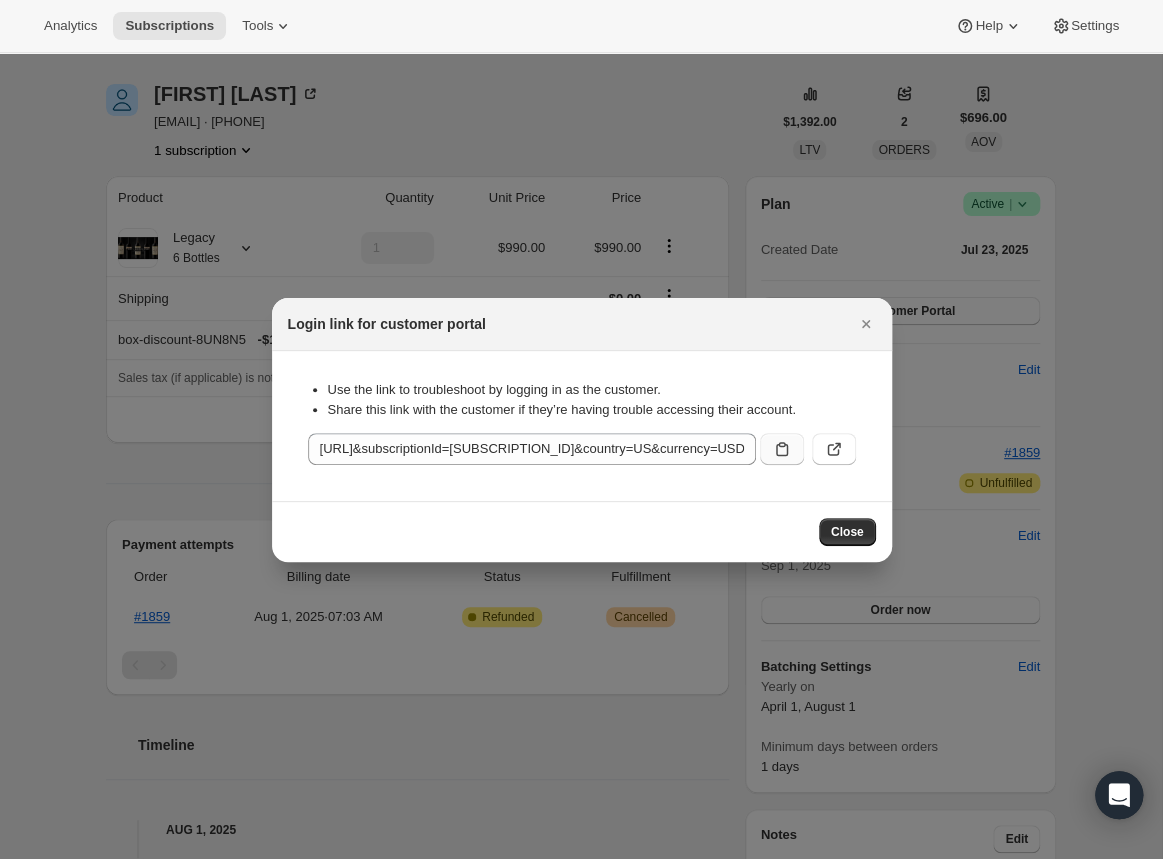 click 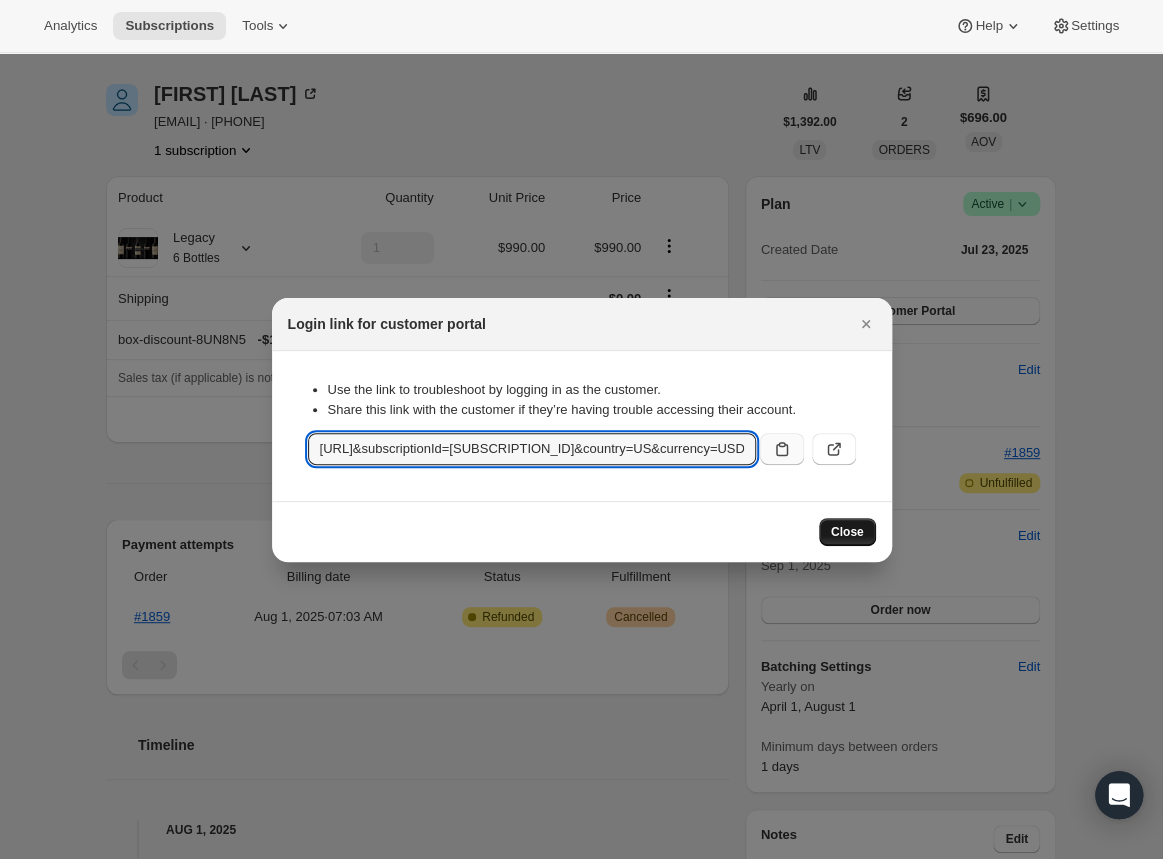 click on "Close" at bounding box center (847, 532) 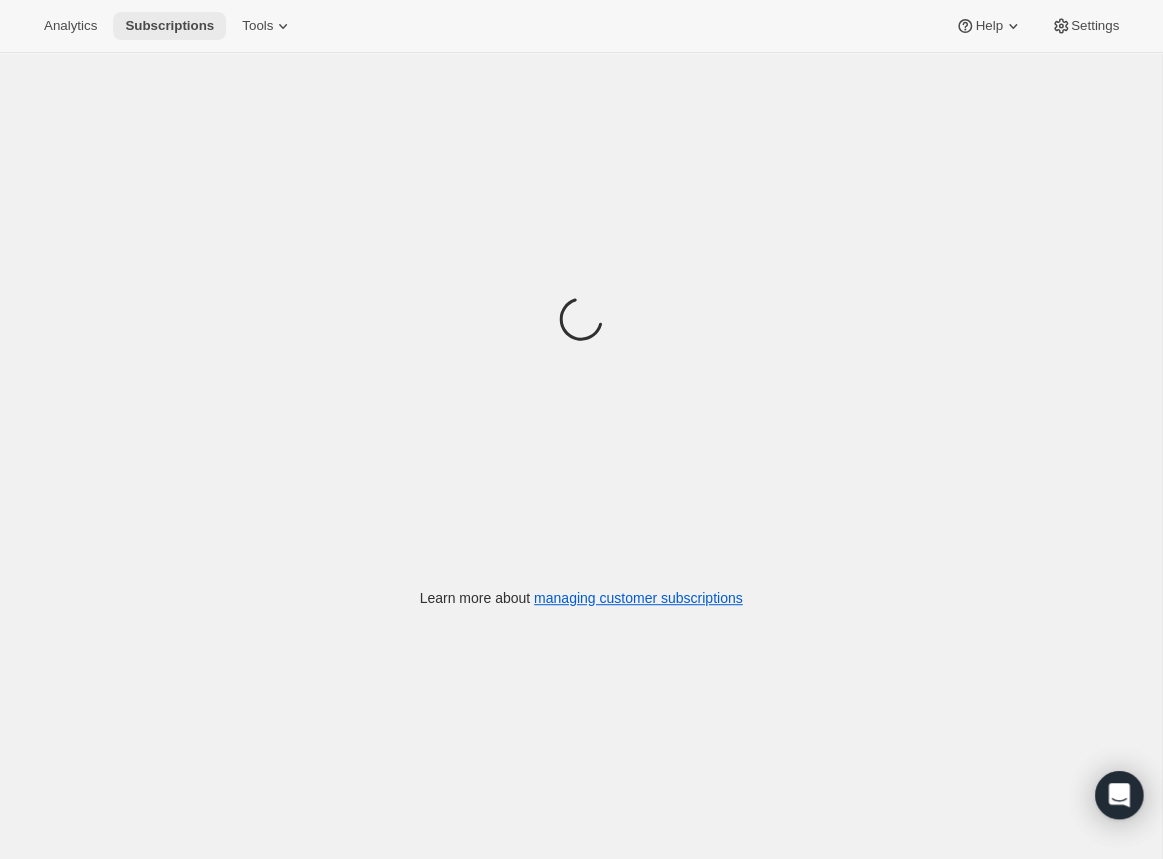 scroll, scrollTop: 0, scrollLeft: 0, axis: both 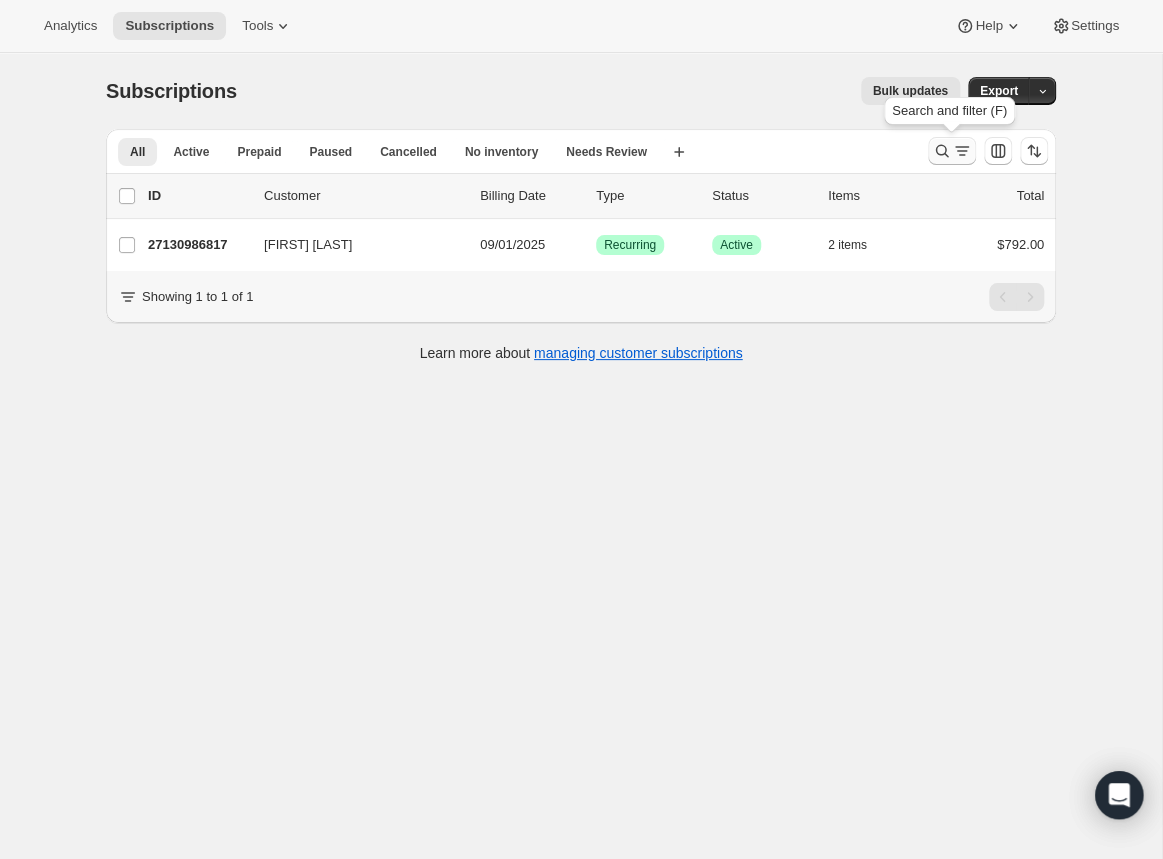 click 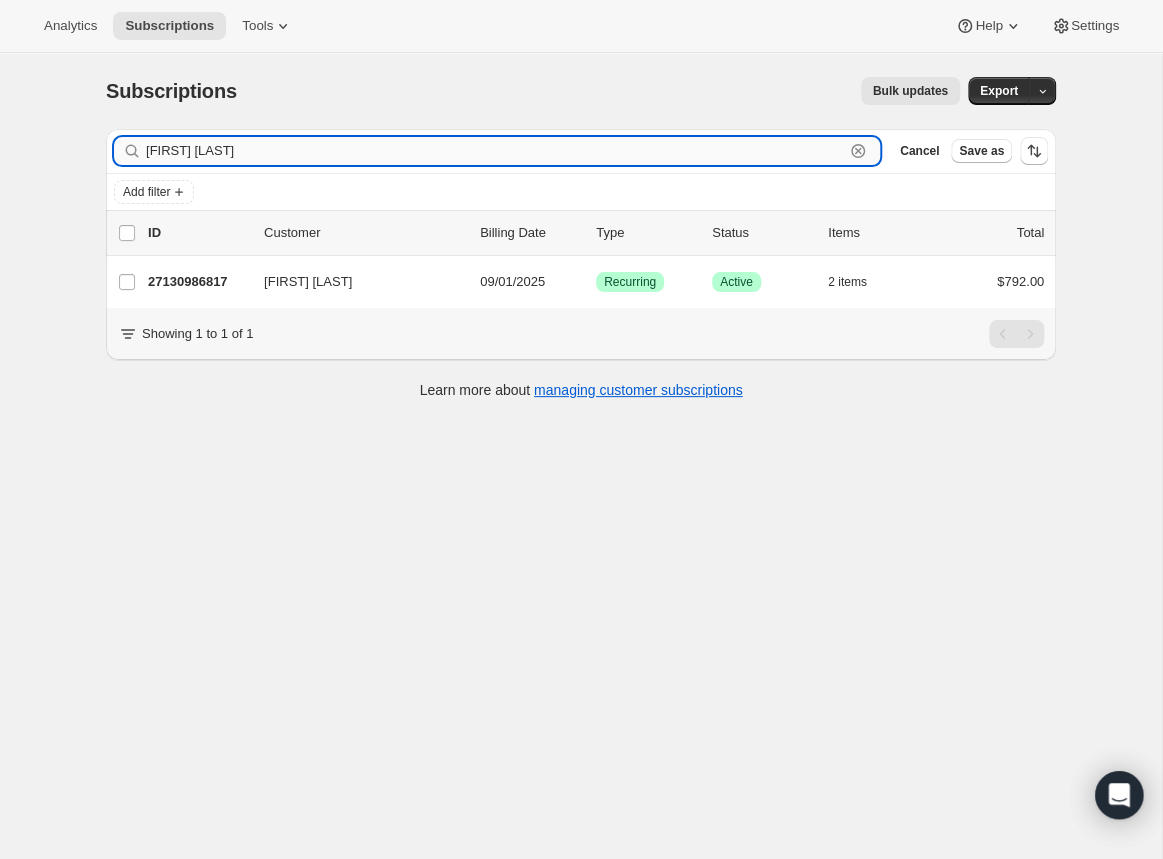 click on "[FIRST] [LAST]" at bounding box center (495, 151) 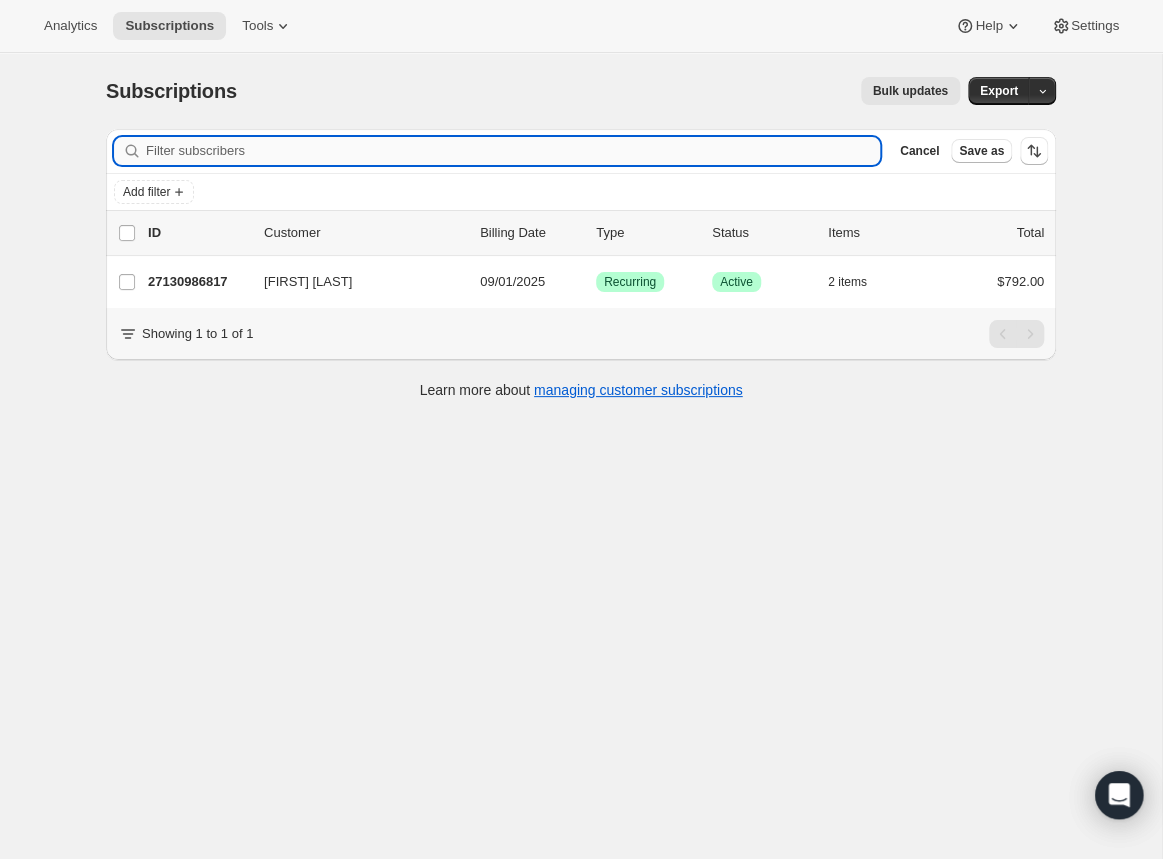 paste on "[FIRST] [LAST]" 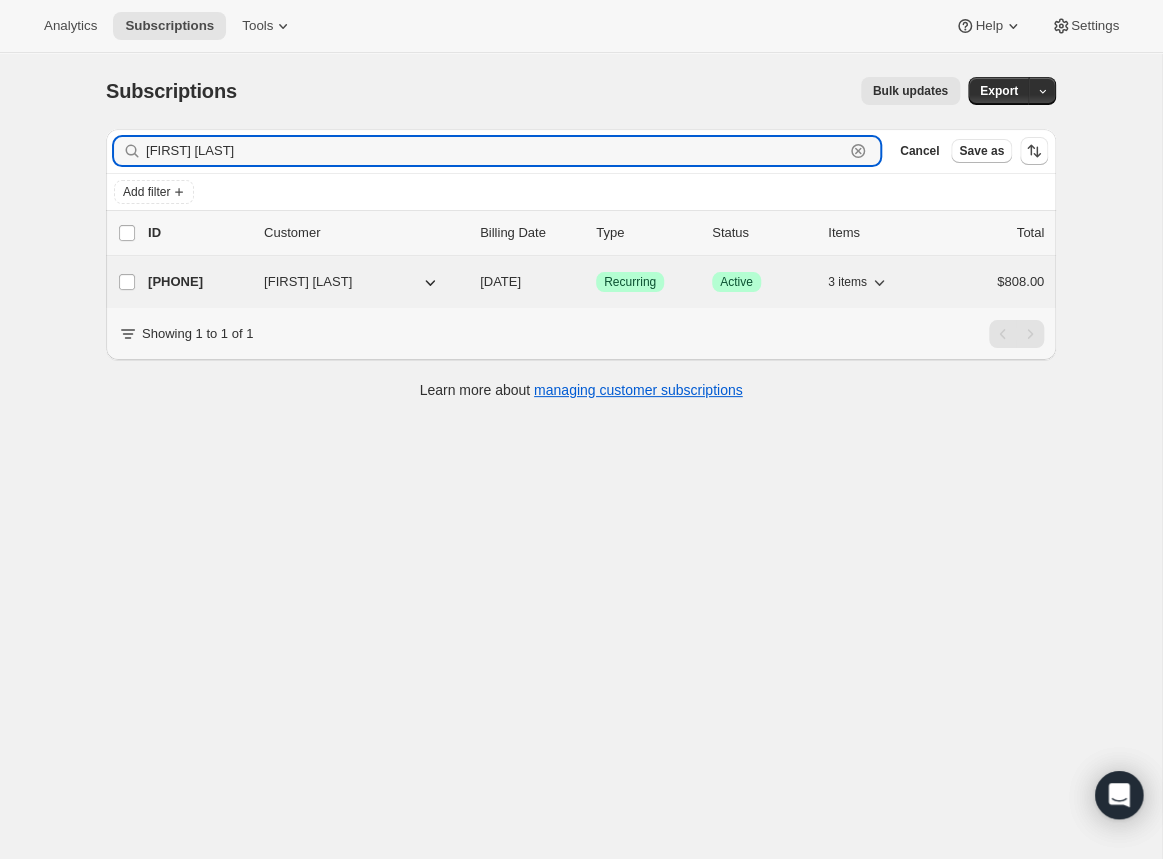 type on "[FIRST] [LAST]" 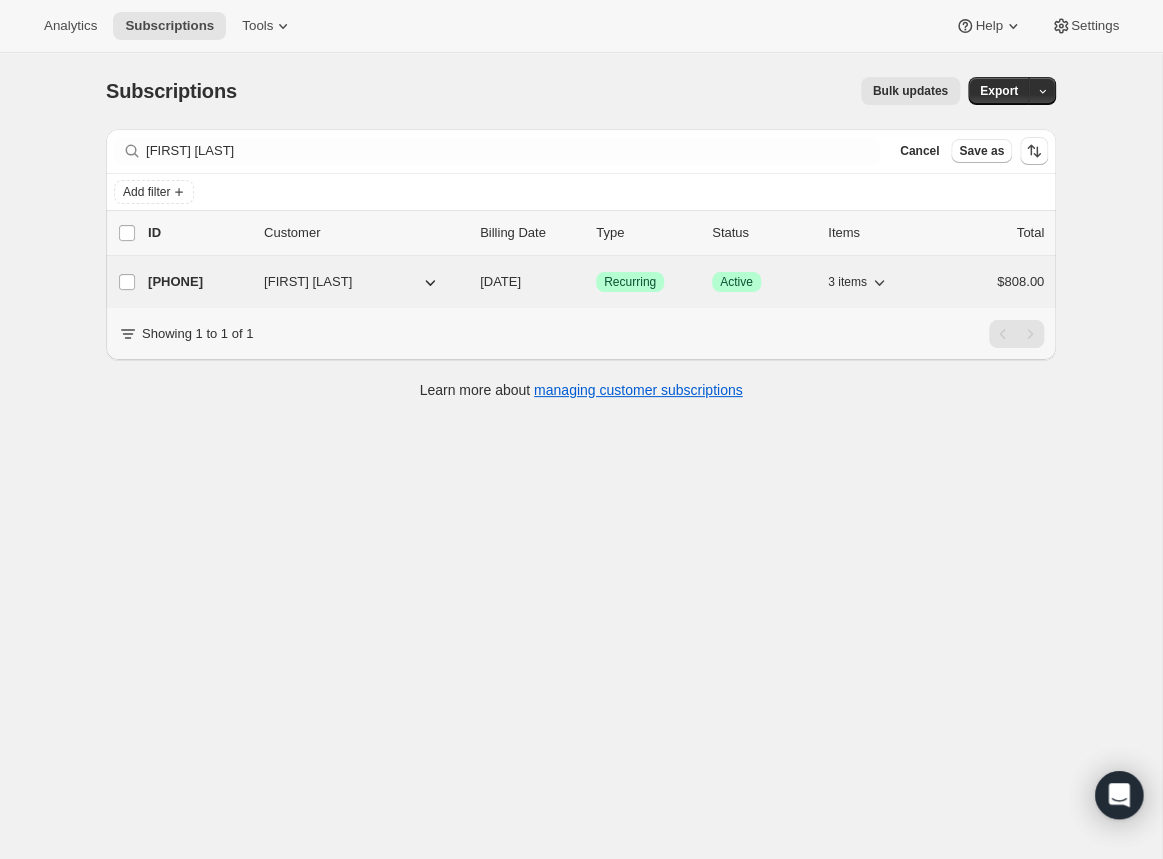 click on "[PHONE]" at bounding box center (198, 282) 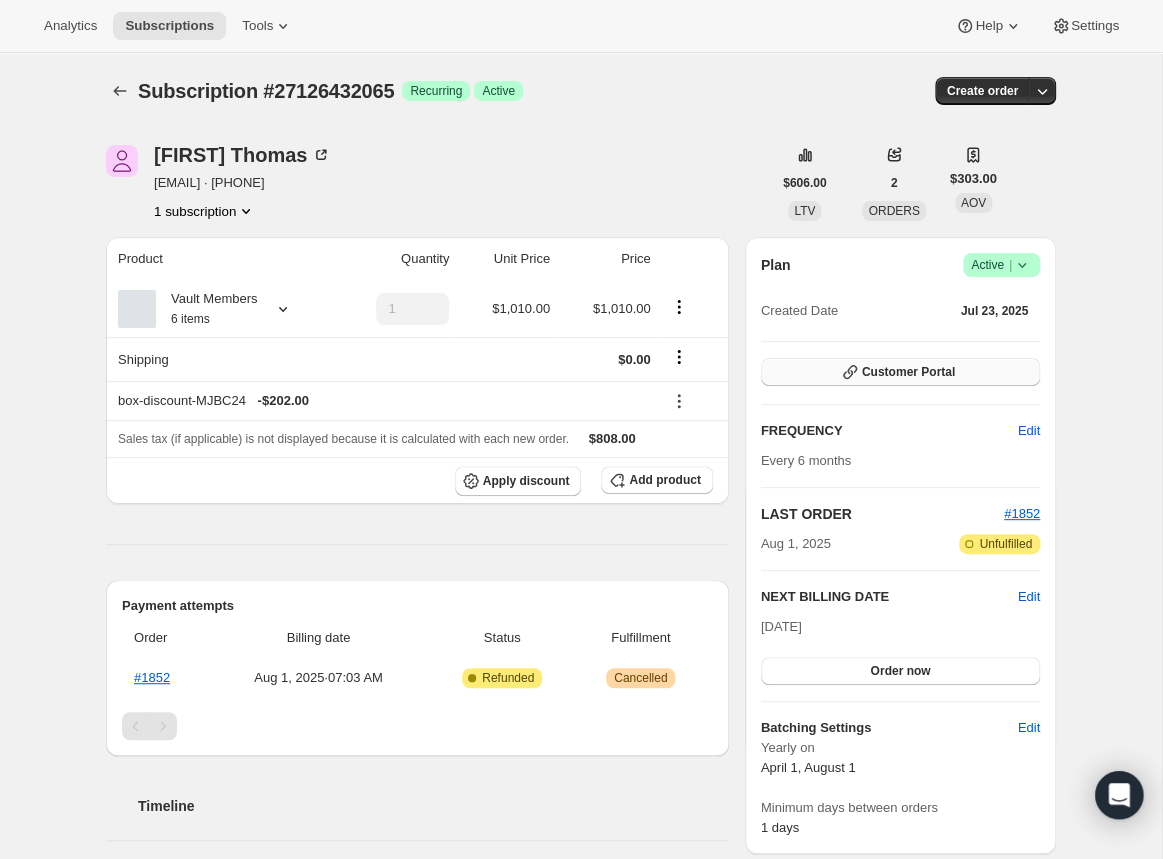 click on "Customer Portal" at bounding box center (908, 372) 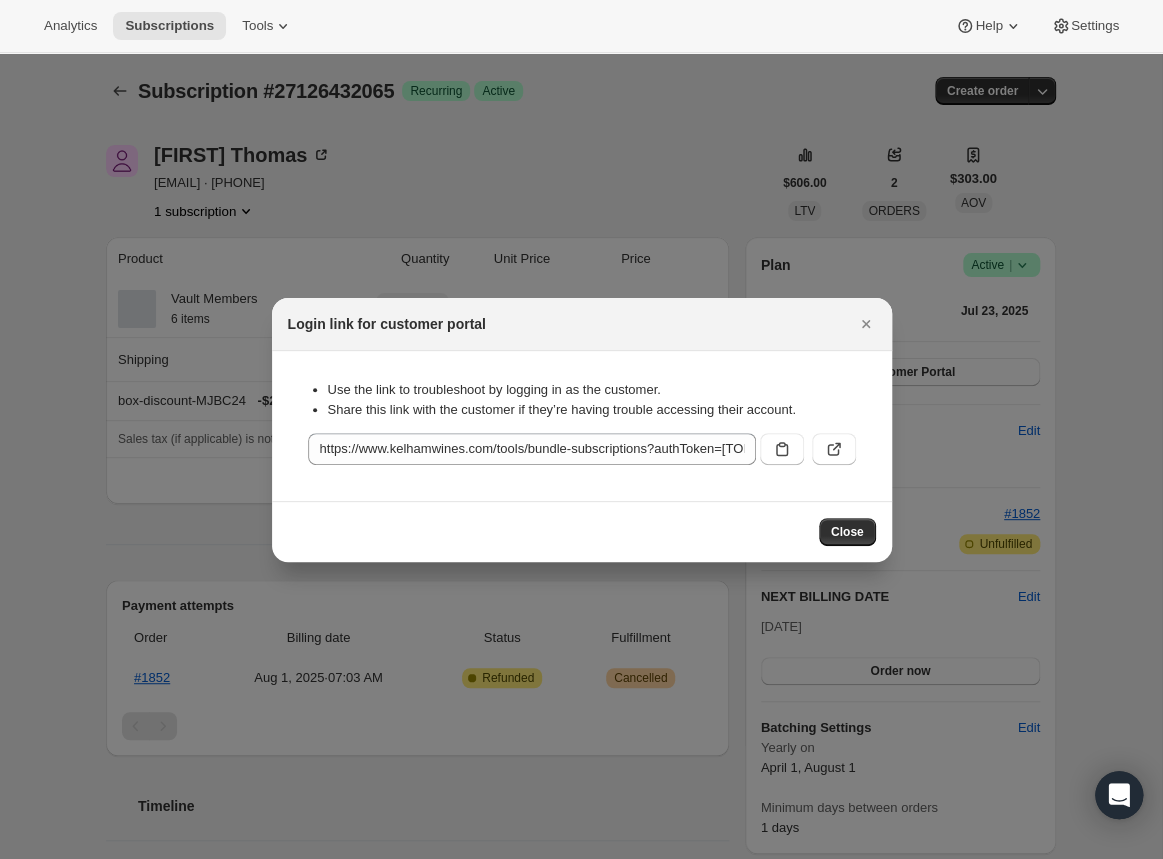 click on "Close" at bounding box center [582, 531] 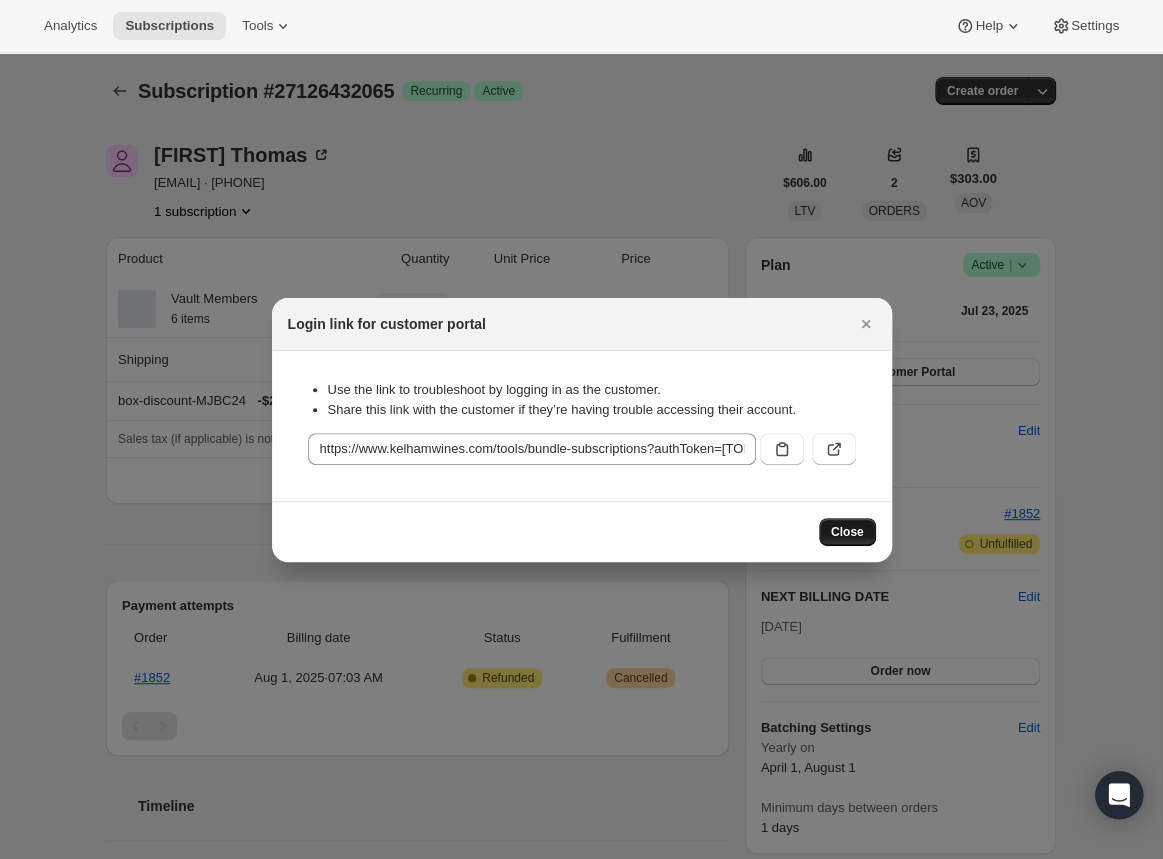 click on "Close" at bounding box center [847, 532] 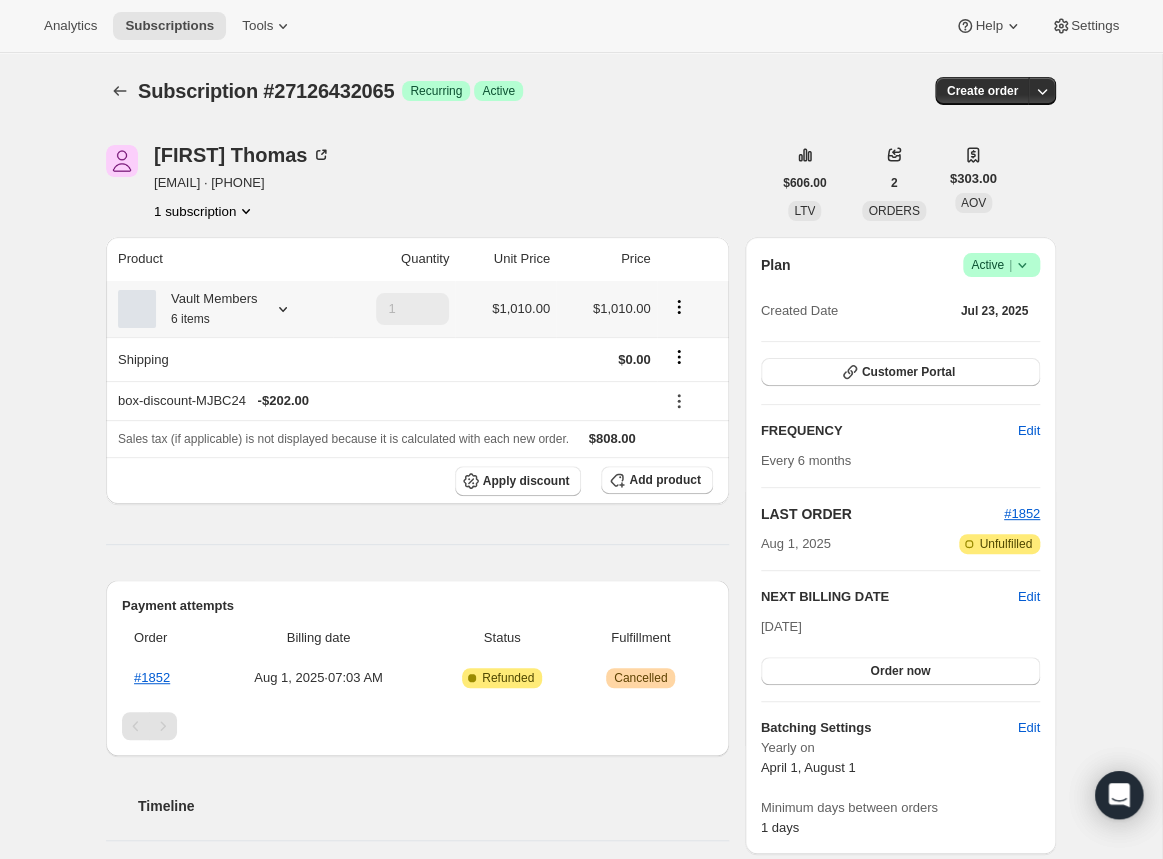 click 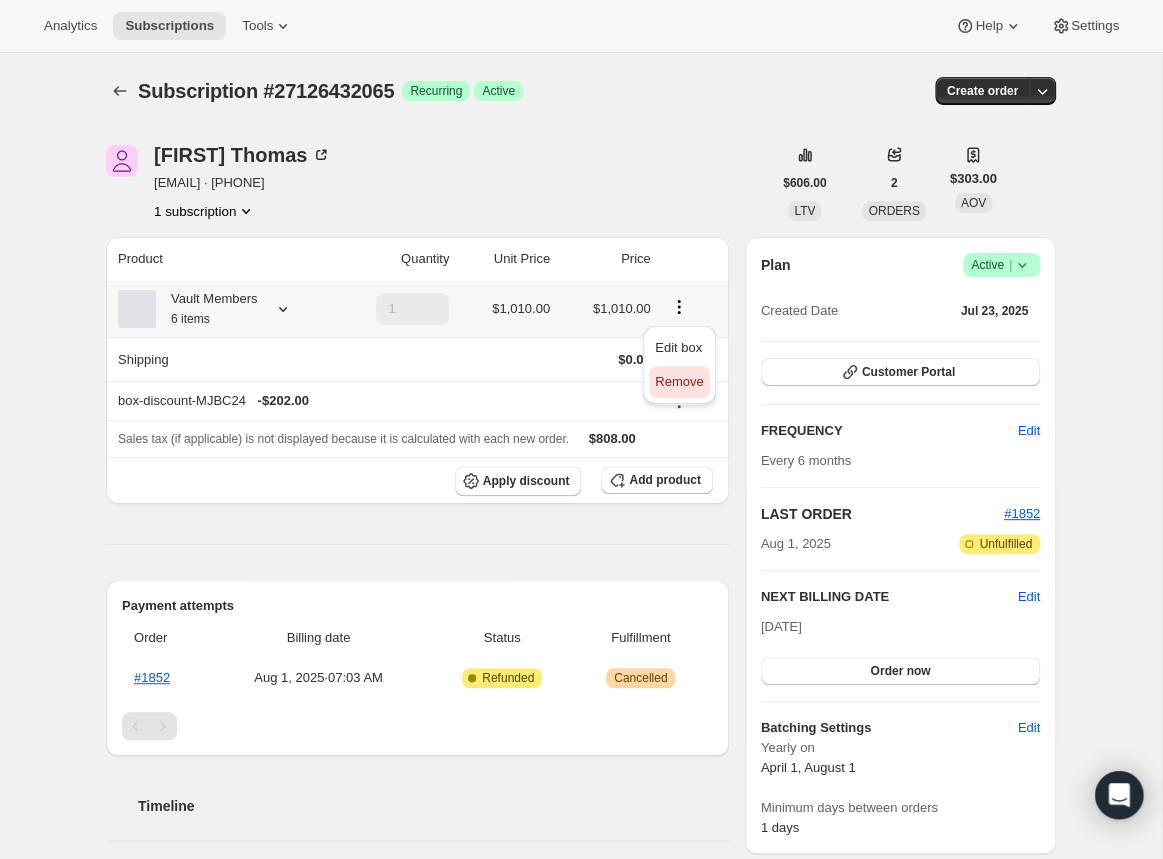 click on "Remove" at bounding box center (679, 381) 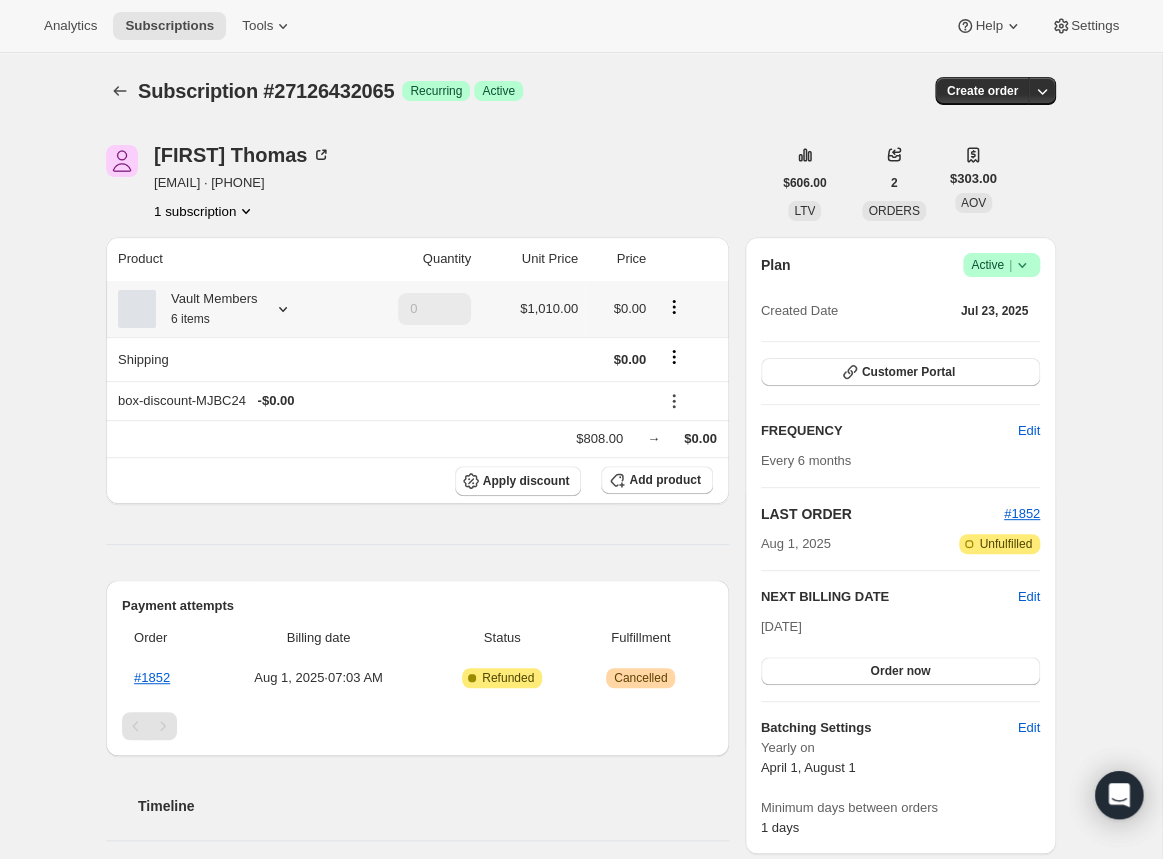 click 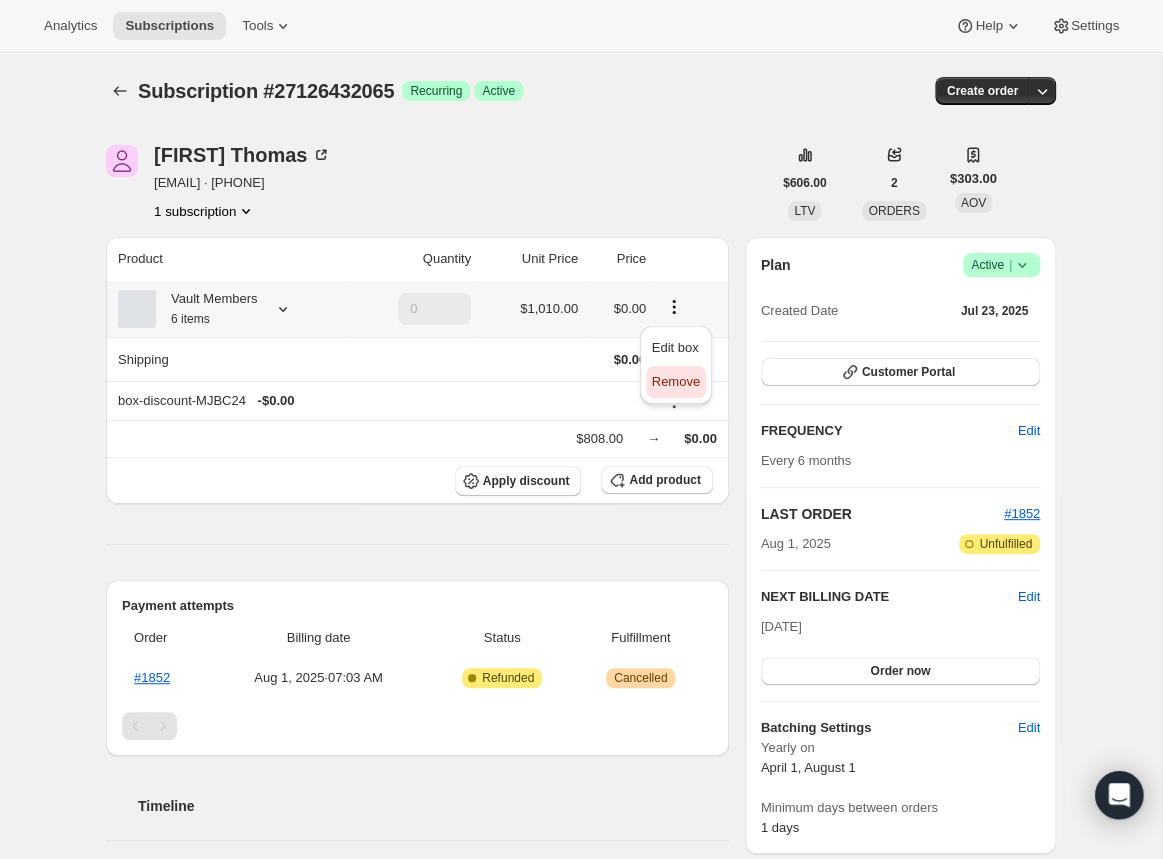 click on "Remove" at bounding box center [676, 381] 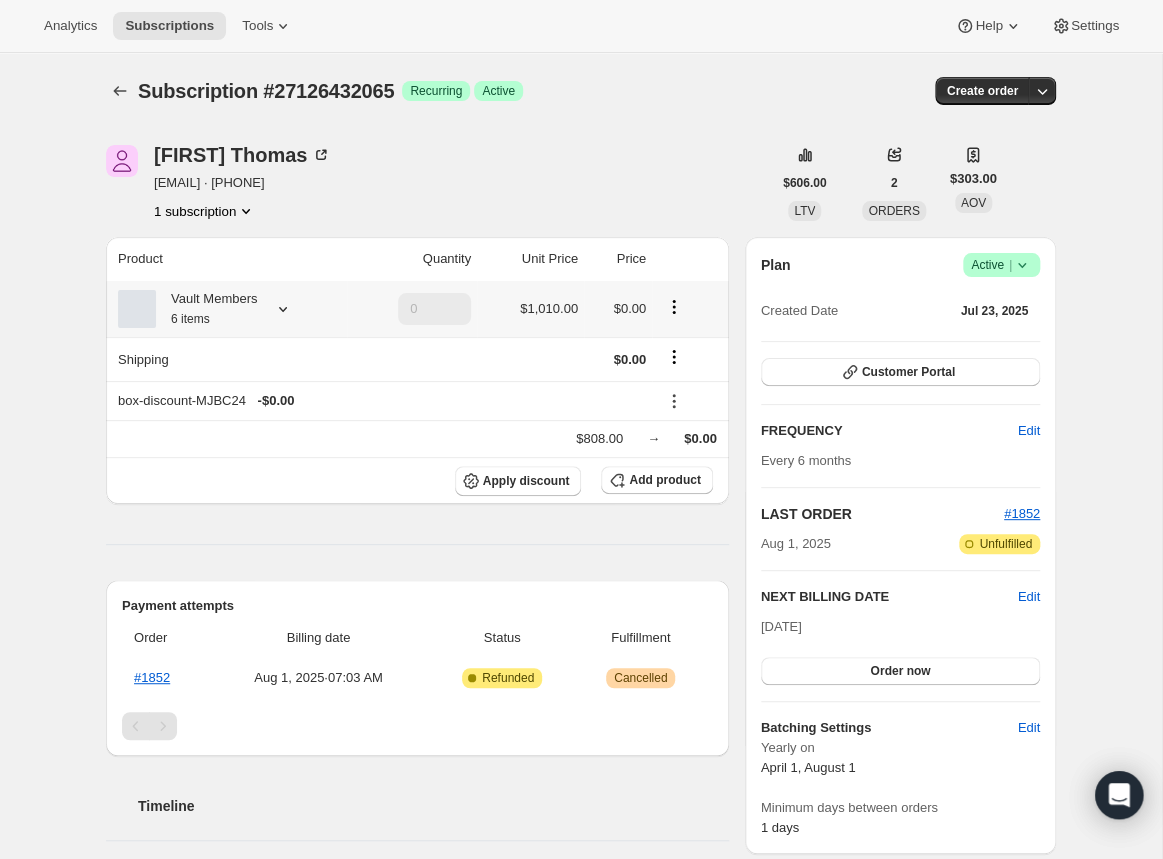 click 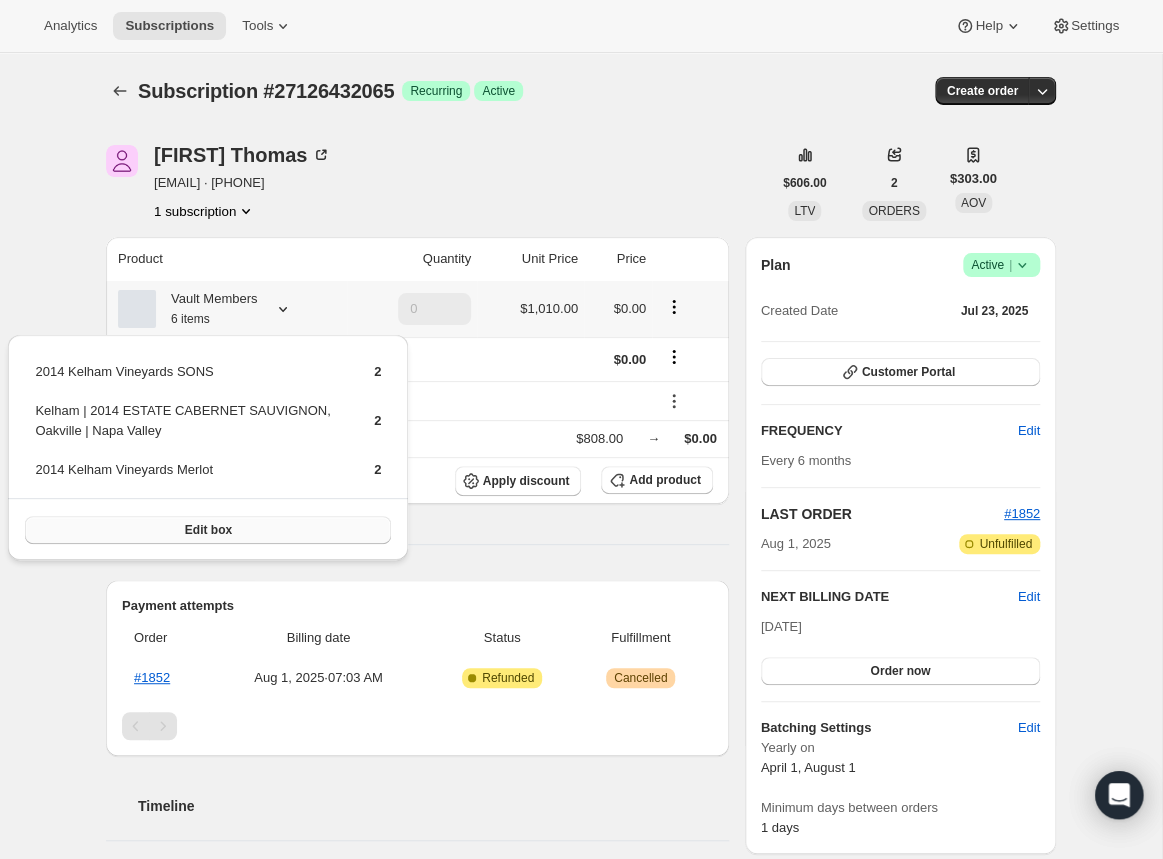 click on "Edit box" at bounding box center (208, 530) 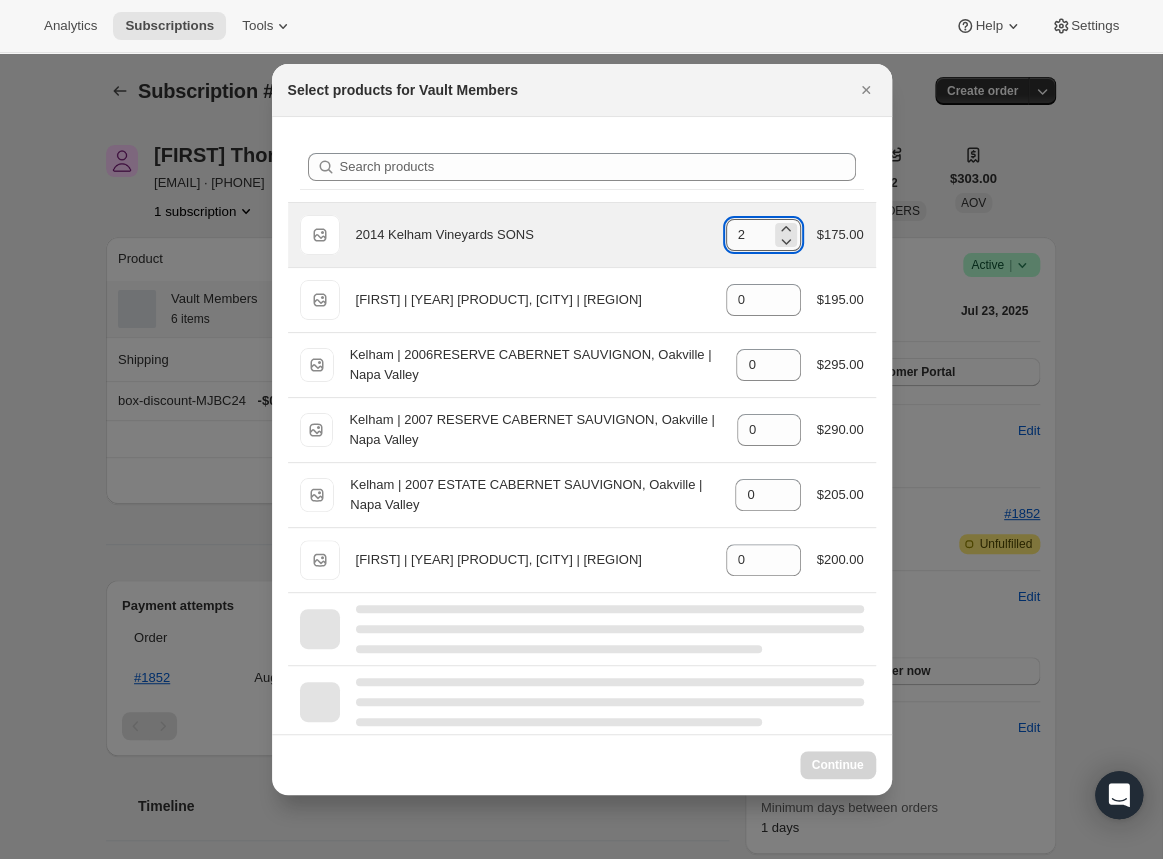 click on "2" at bounding box center (748, 235) 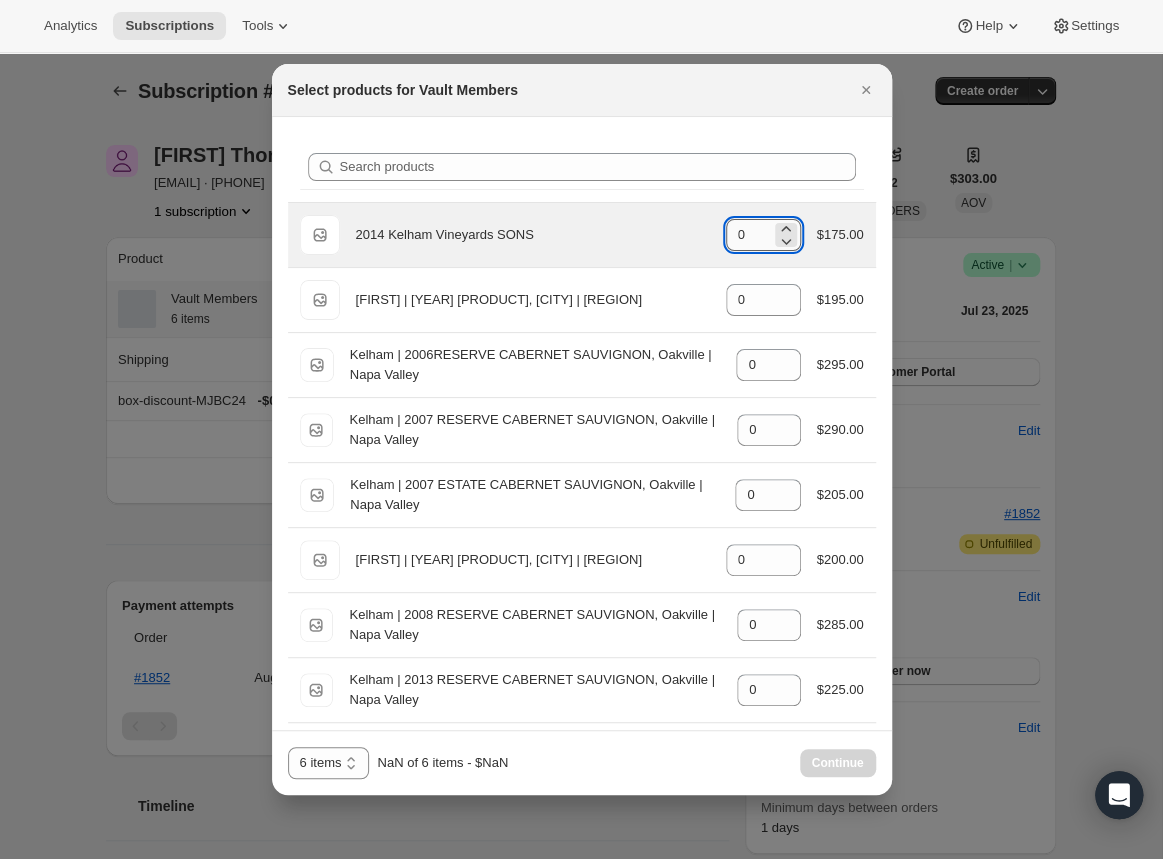 type on "0" 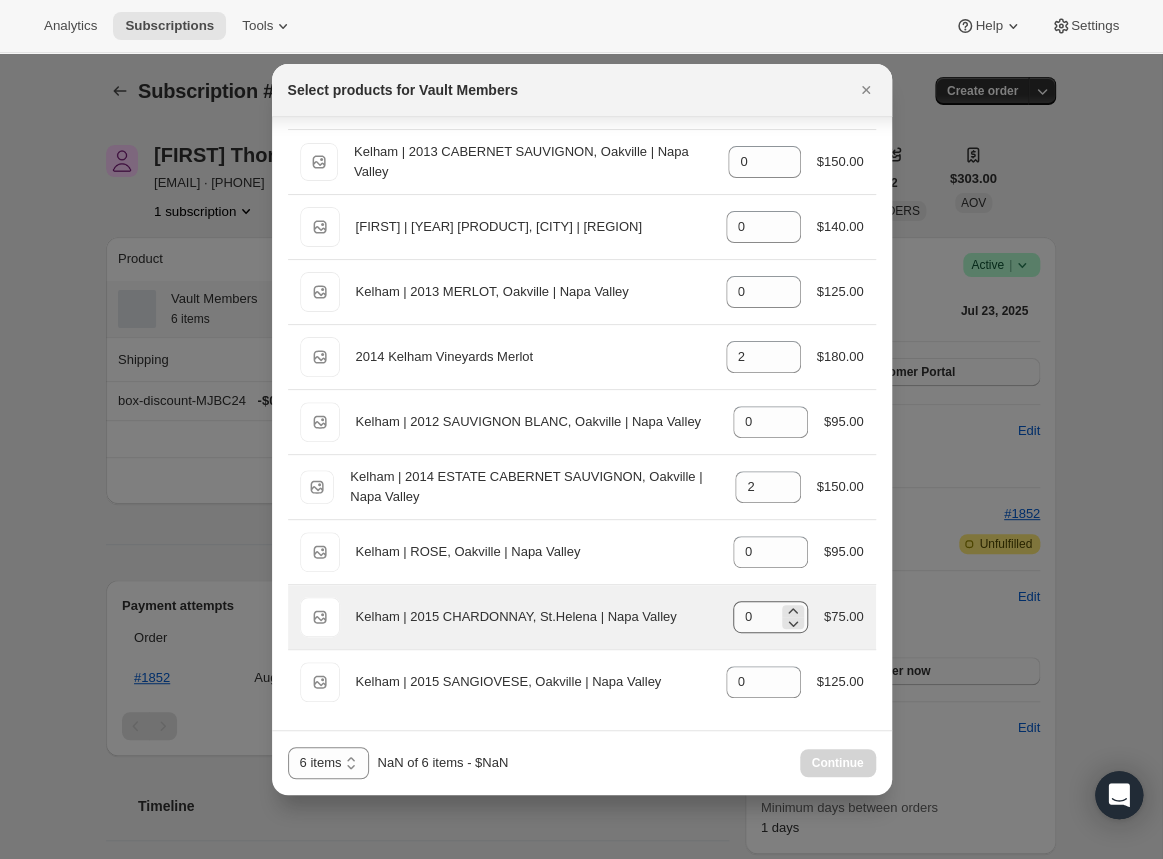 scroll, scrollTop: 657, scrollLeft: 0, axis: vertical 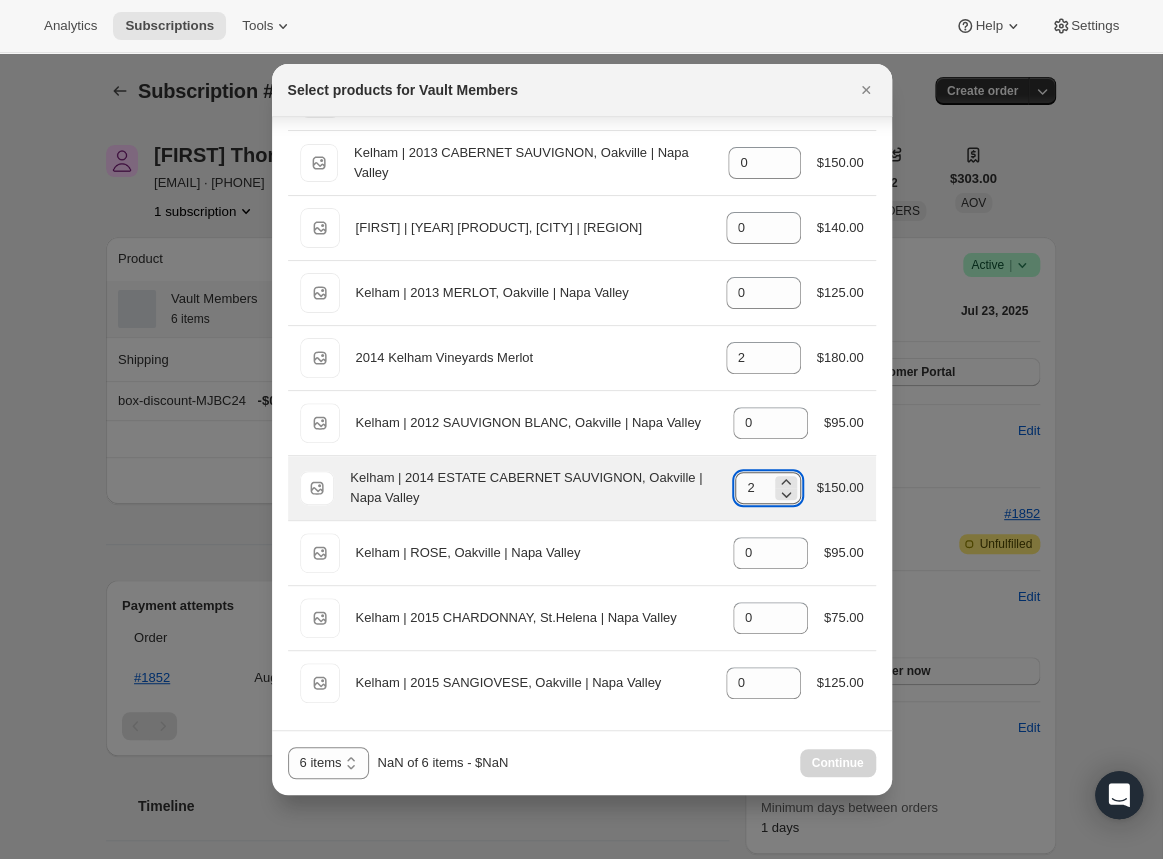click on "2" at bounding box center [752, 488] 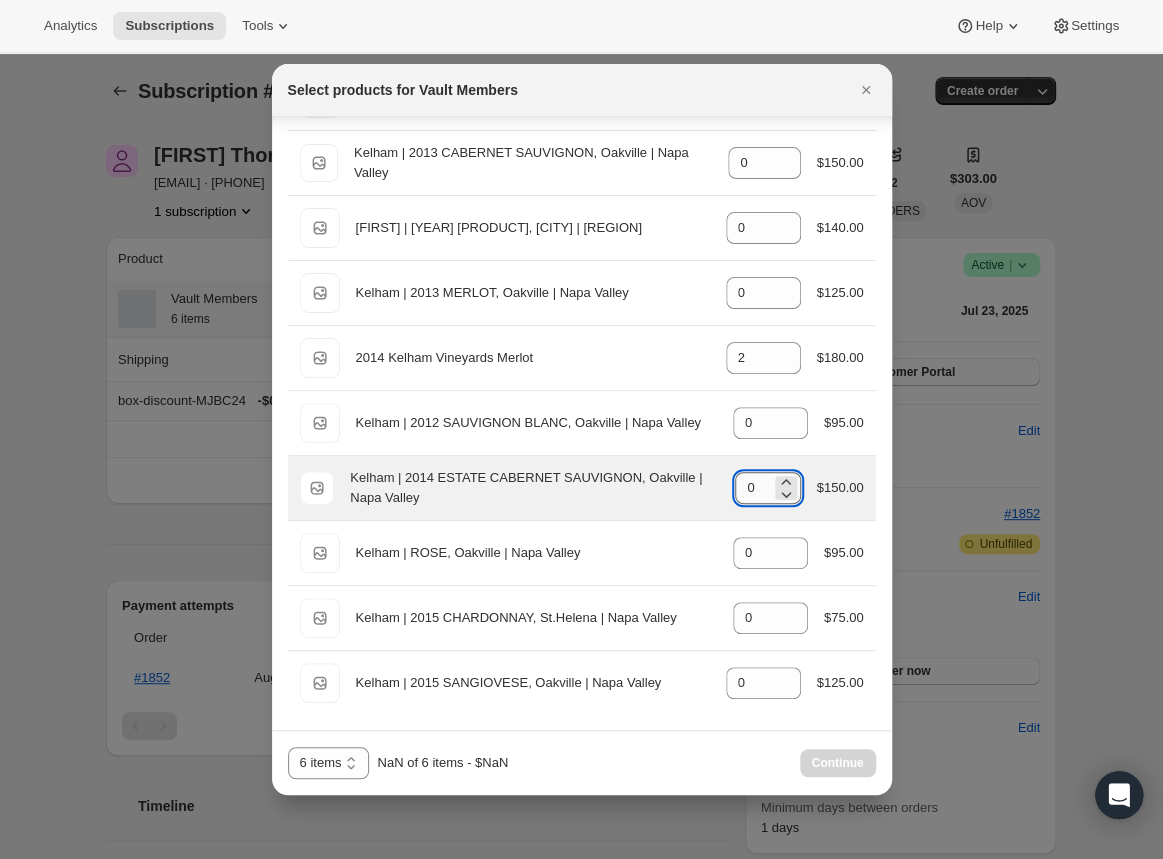type on "0" 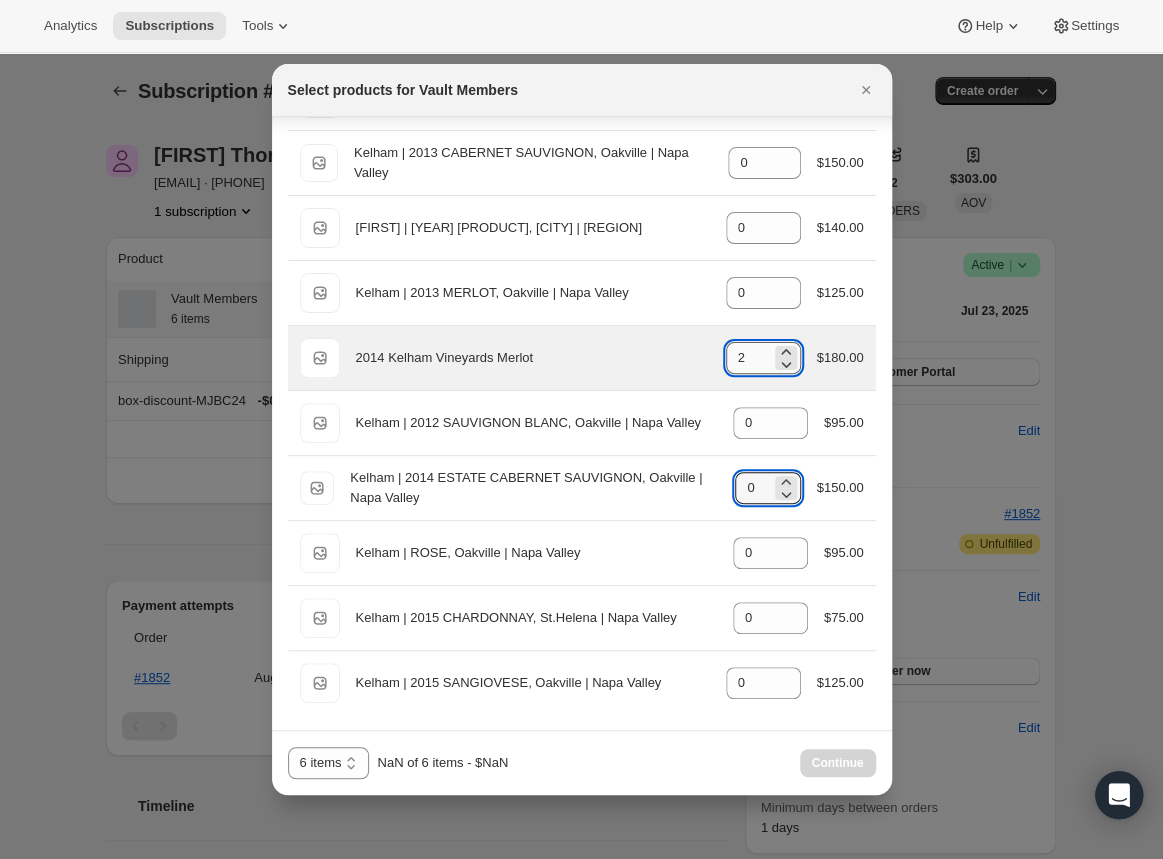 click on "2" at bounding box center (748, 358) 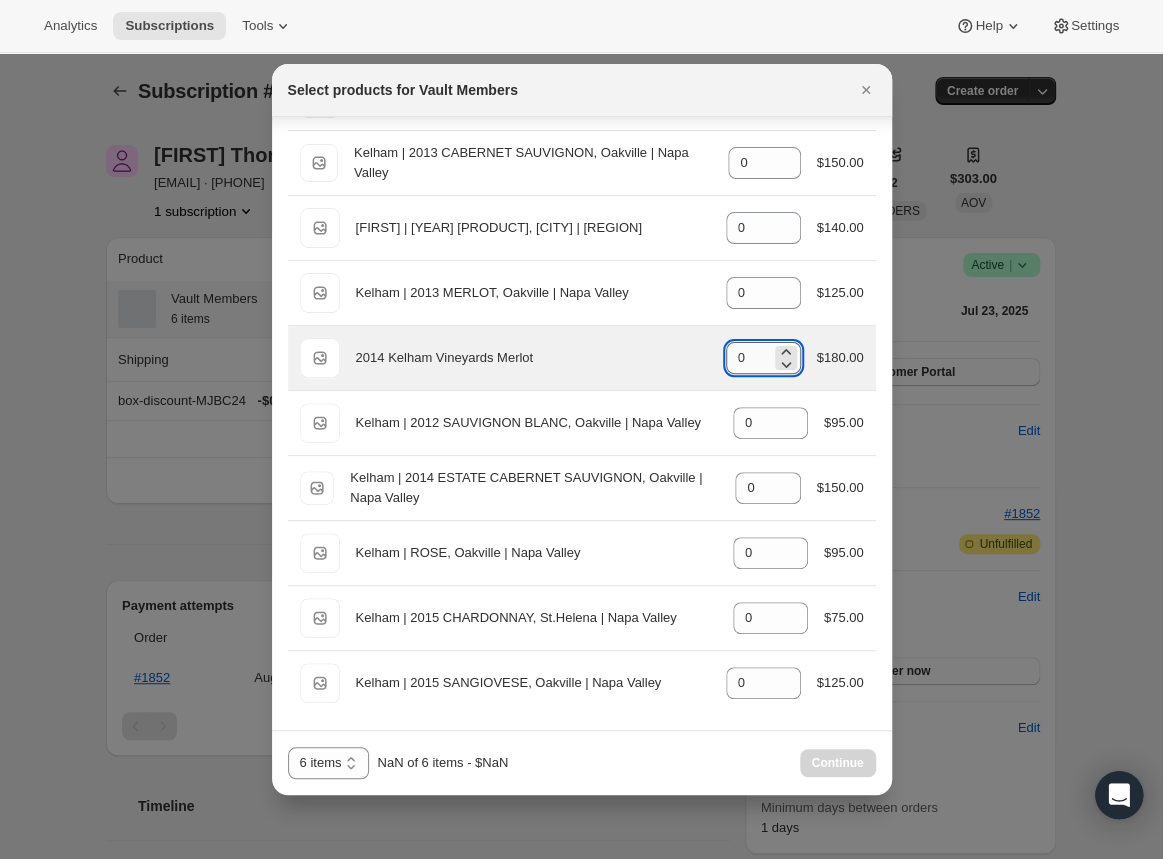type on "0" 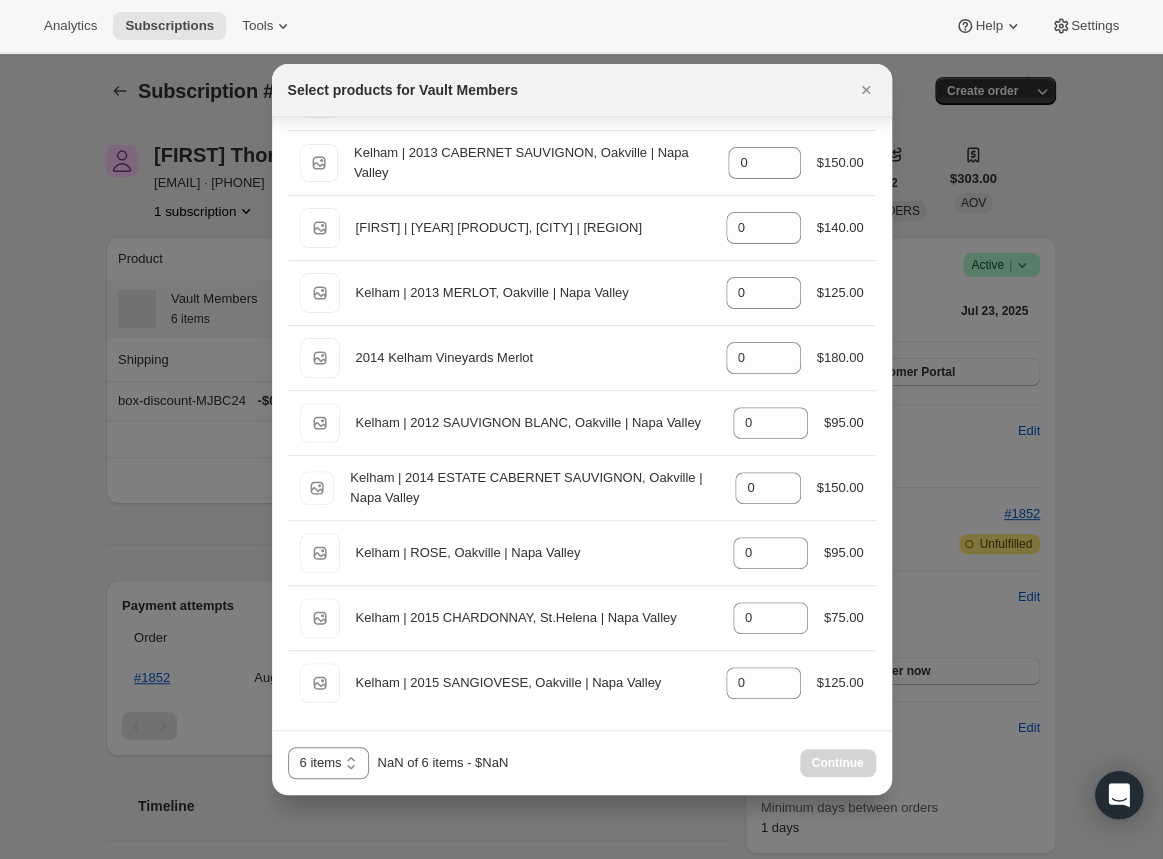 click on "6 items 12 items 6 items NaN of 6 items - $NaN Continue" at bounding box center [582, 763] 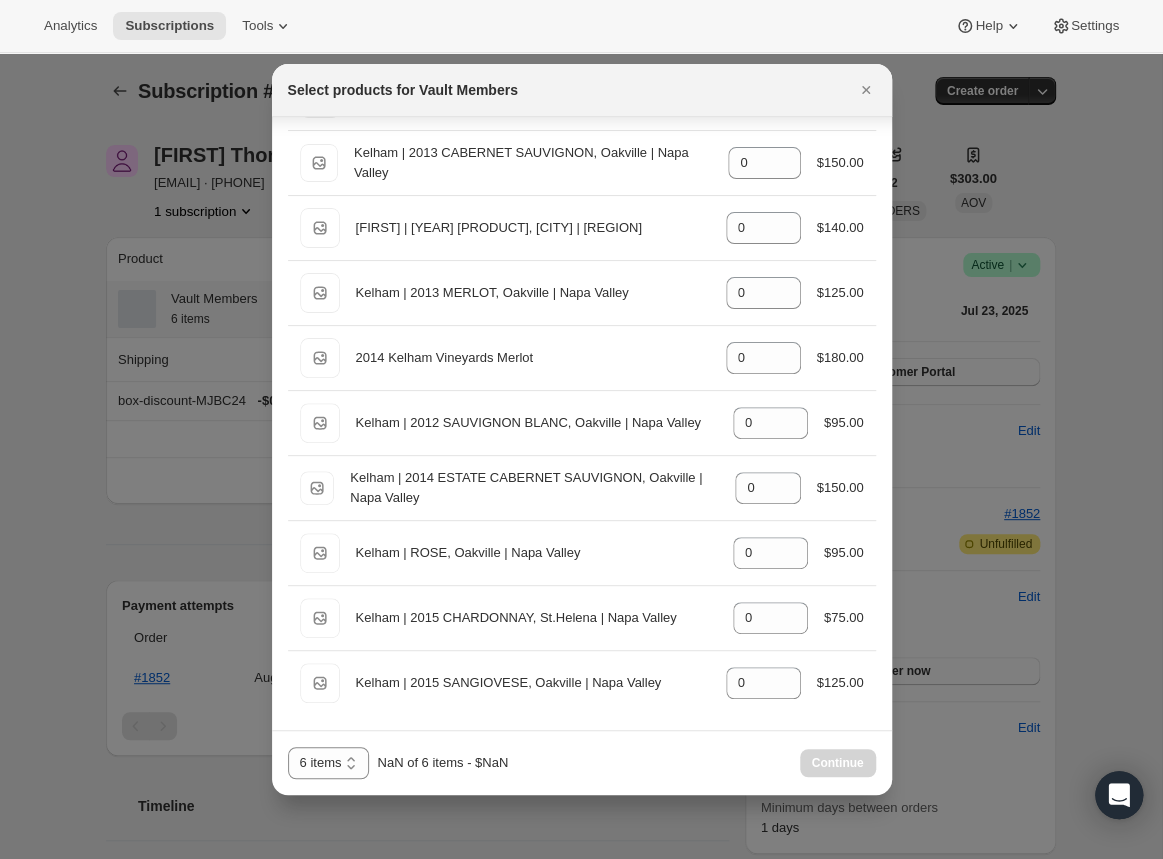 click at bounding box center (581, 429) 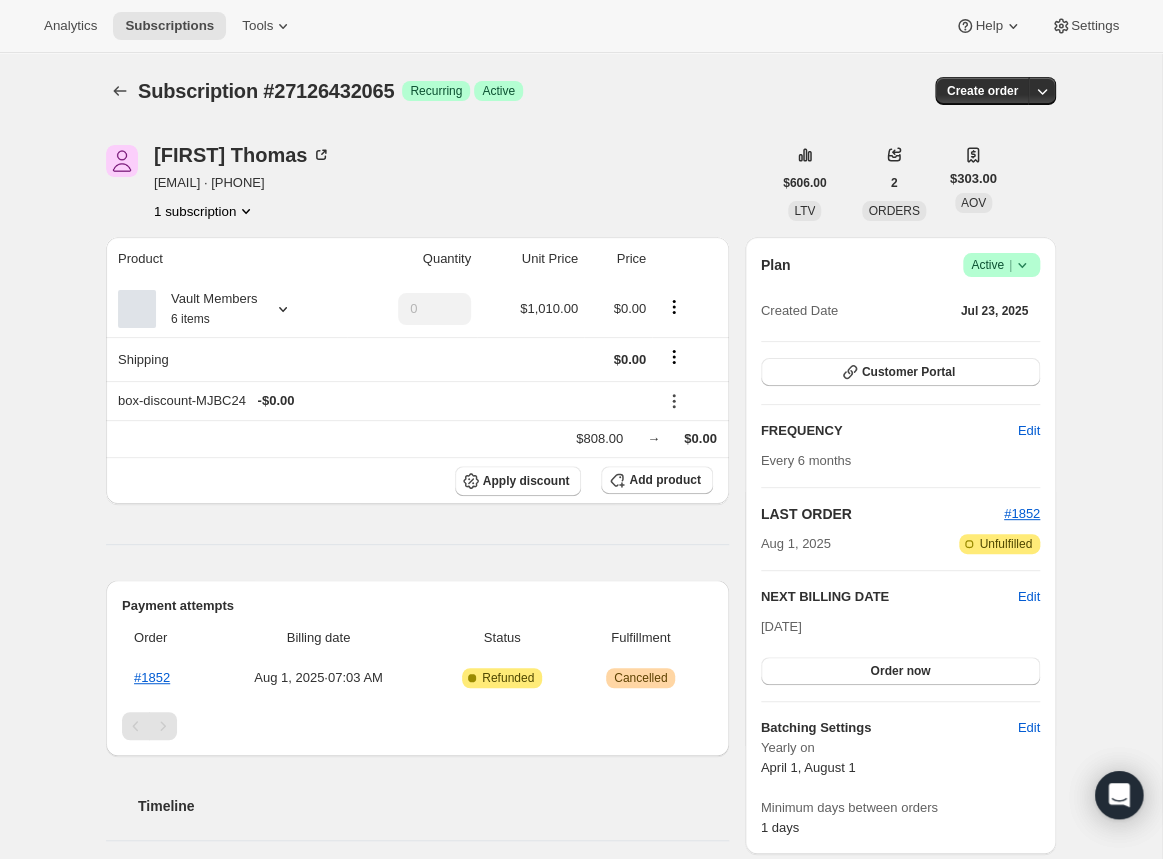 click 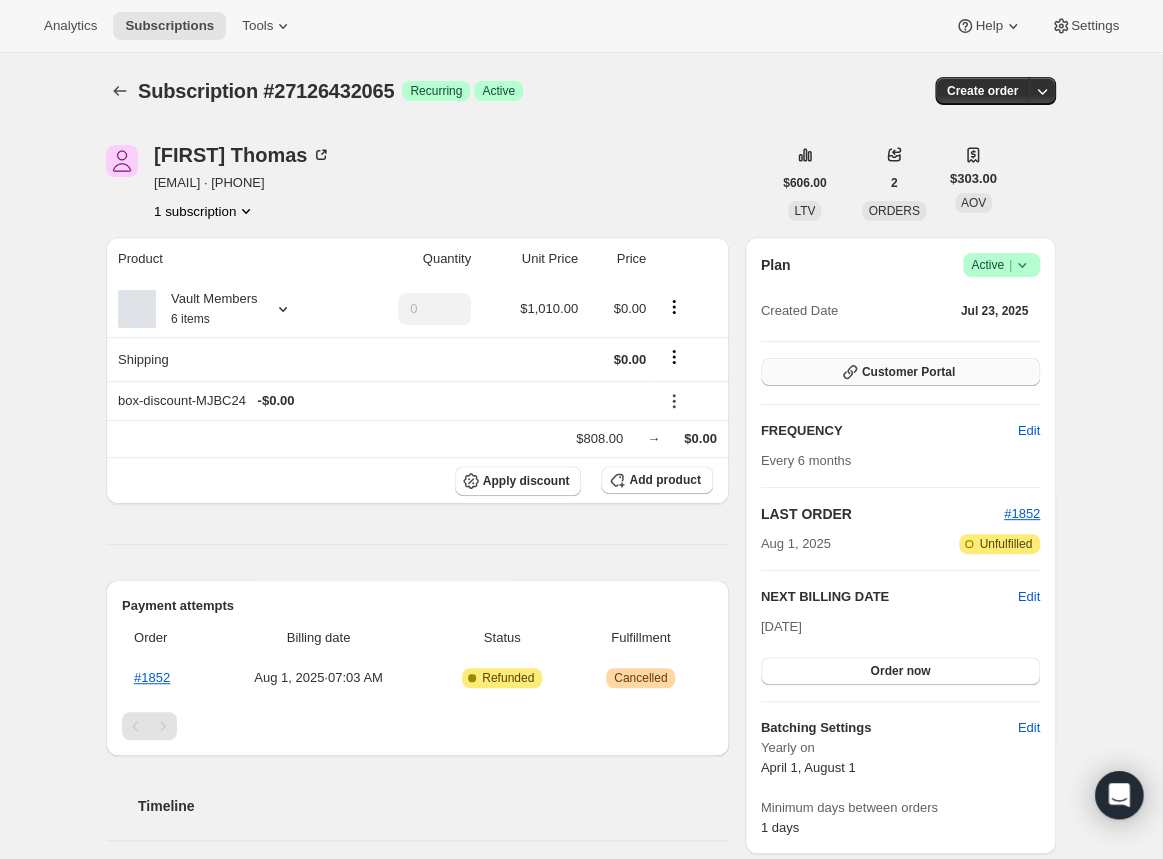 click on "Customer Portal" at bounding box center (908, 372) 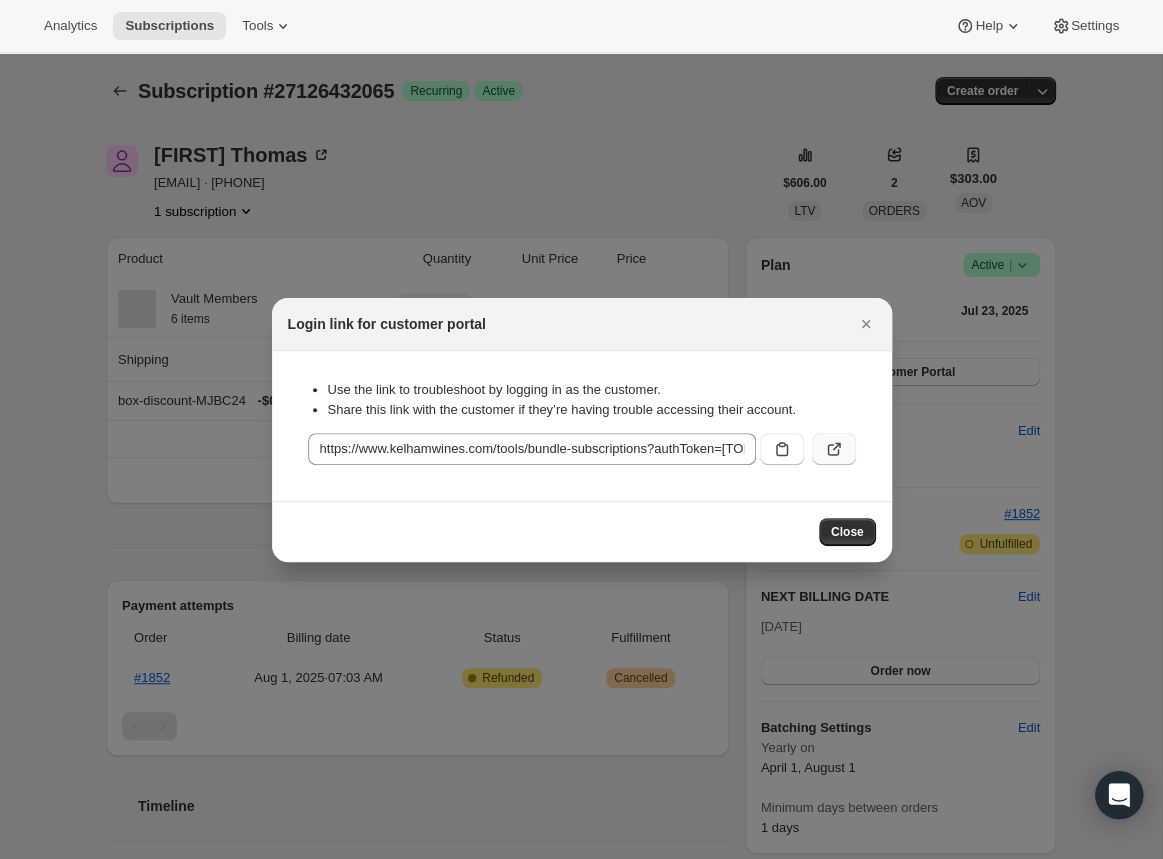 click 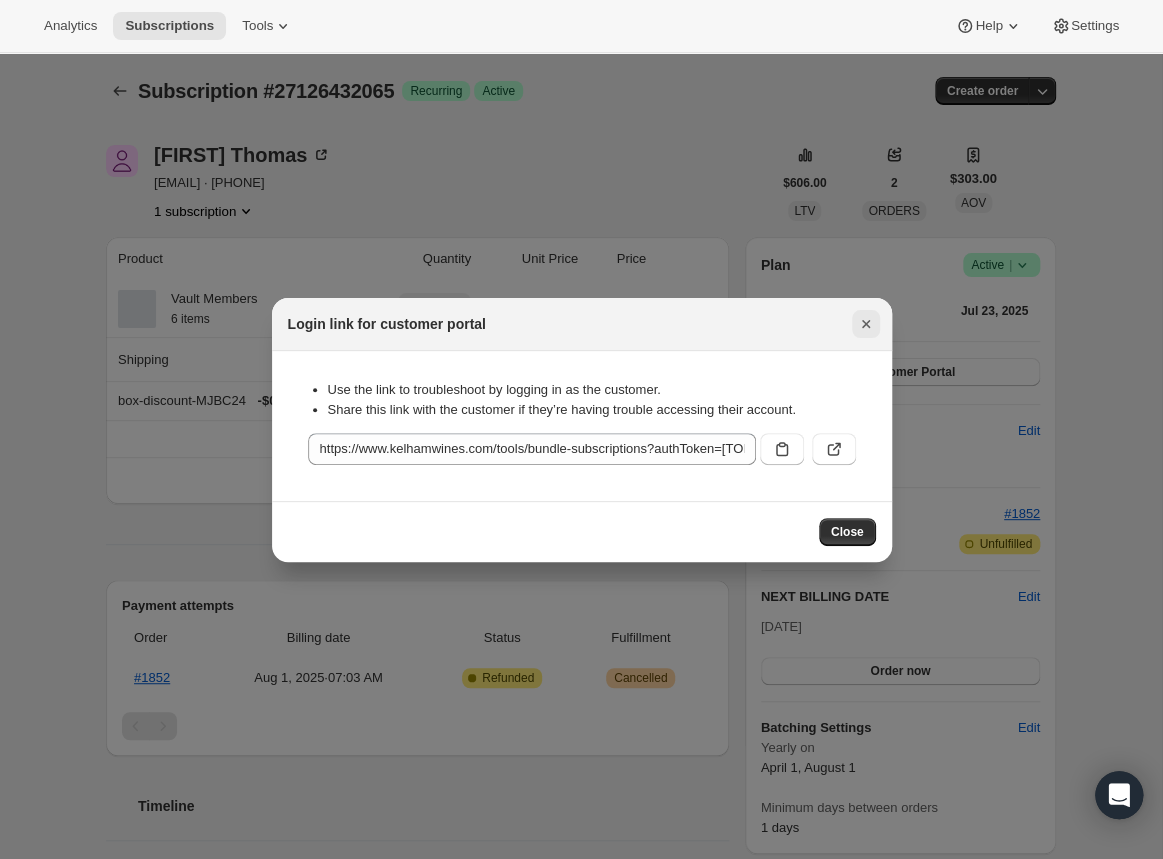 click 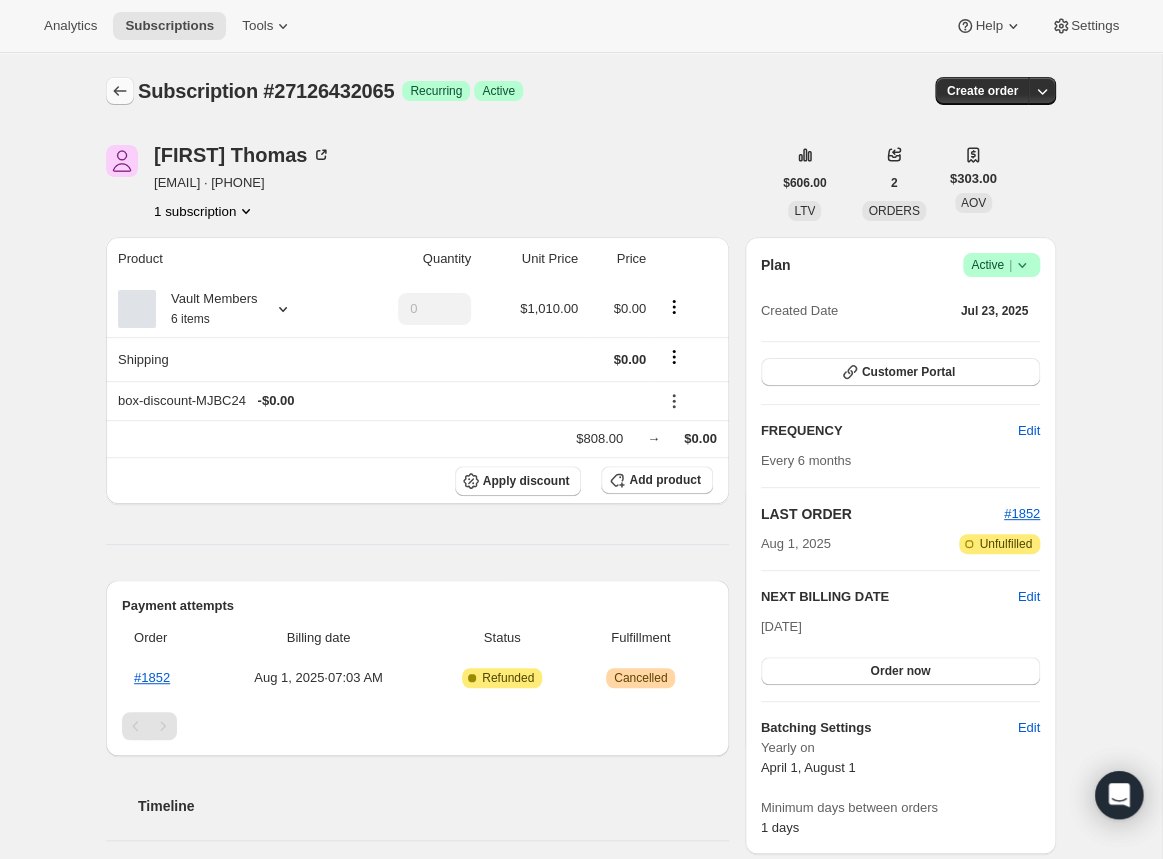 click 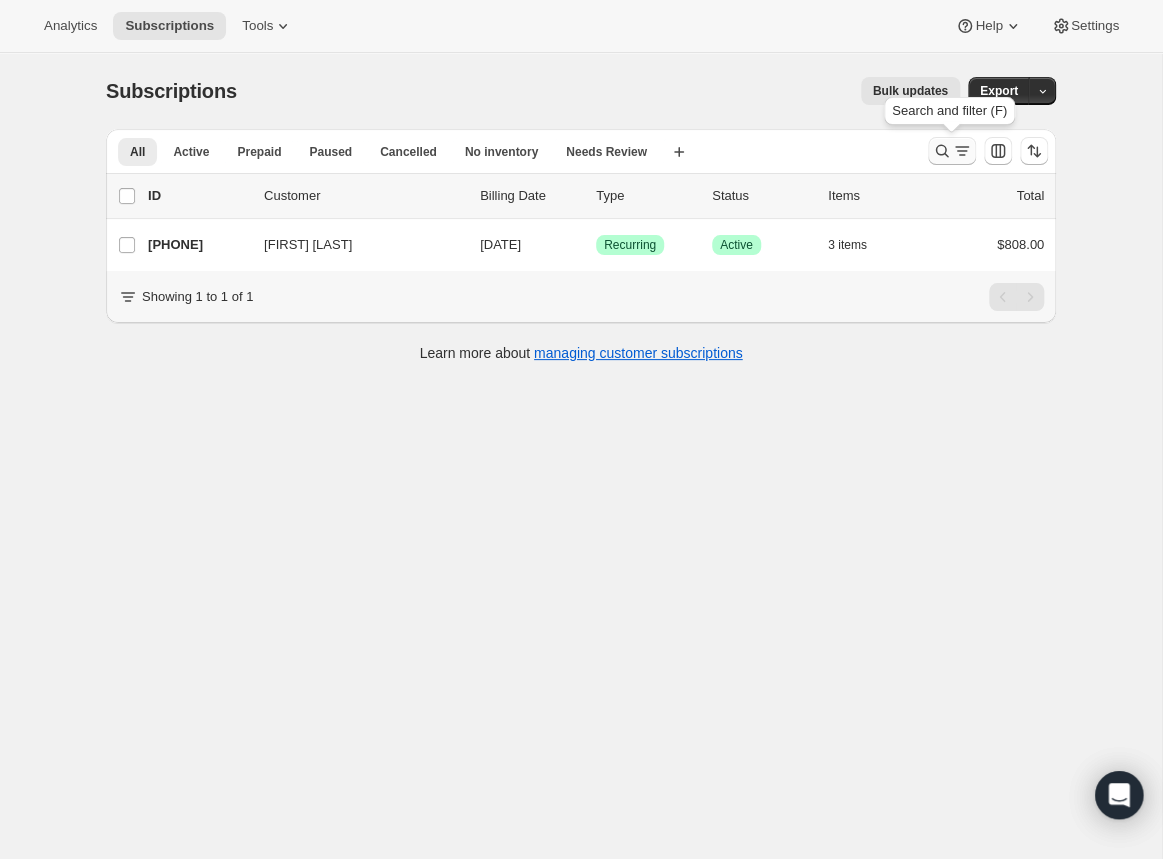 click 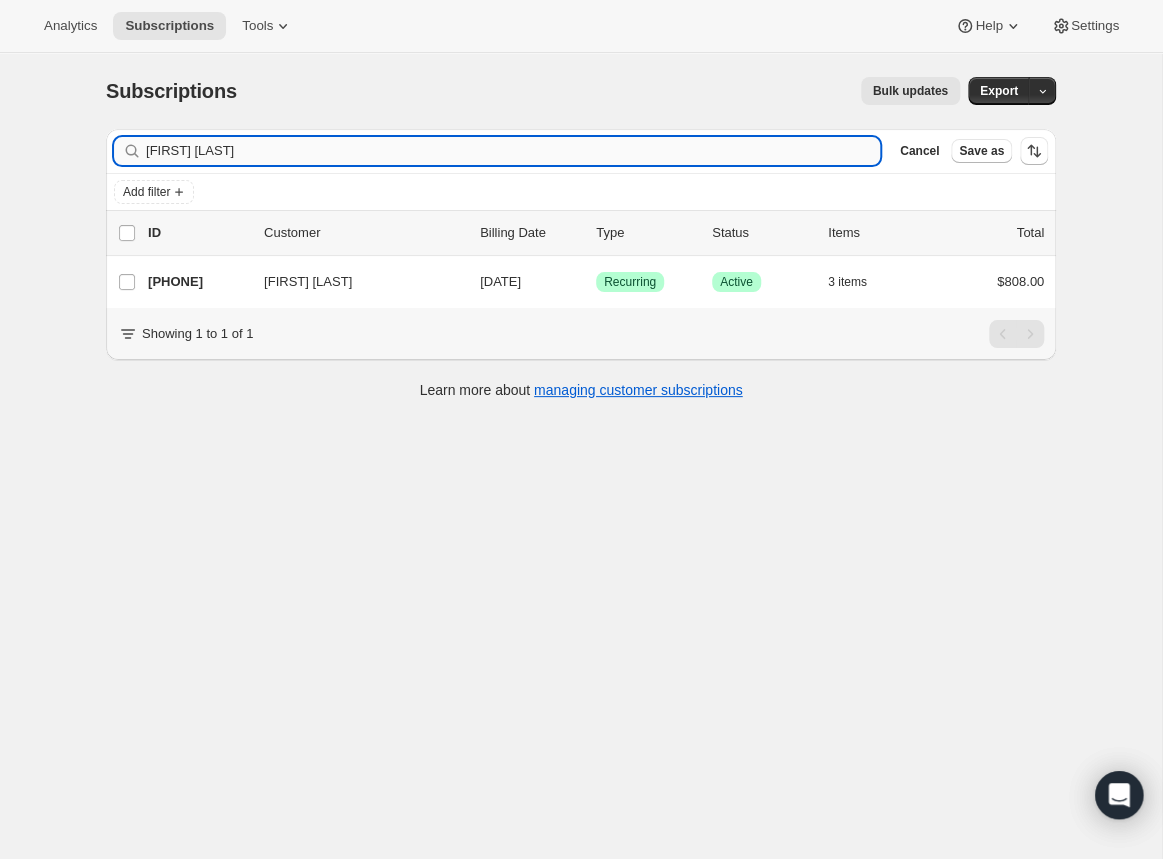 click on "[FIRST] [LAST]" at bounding box center [513, 151] 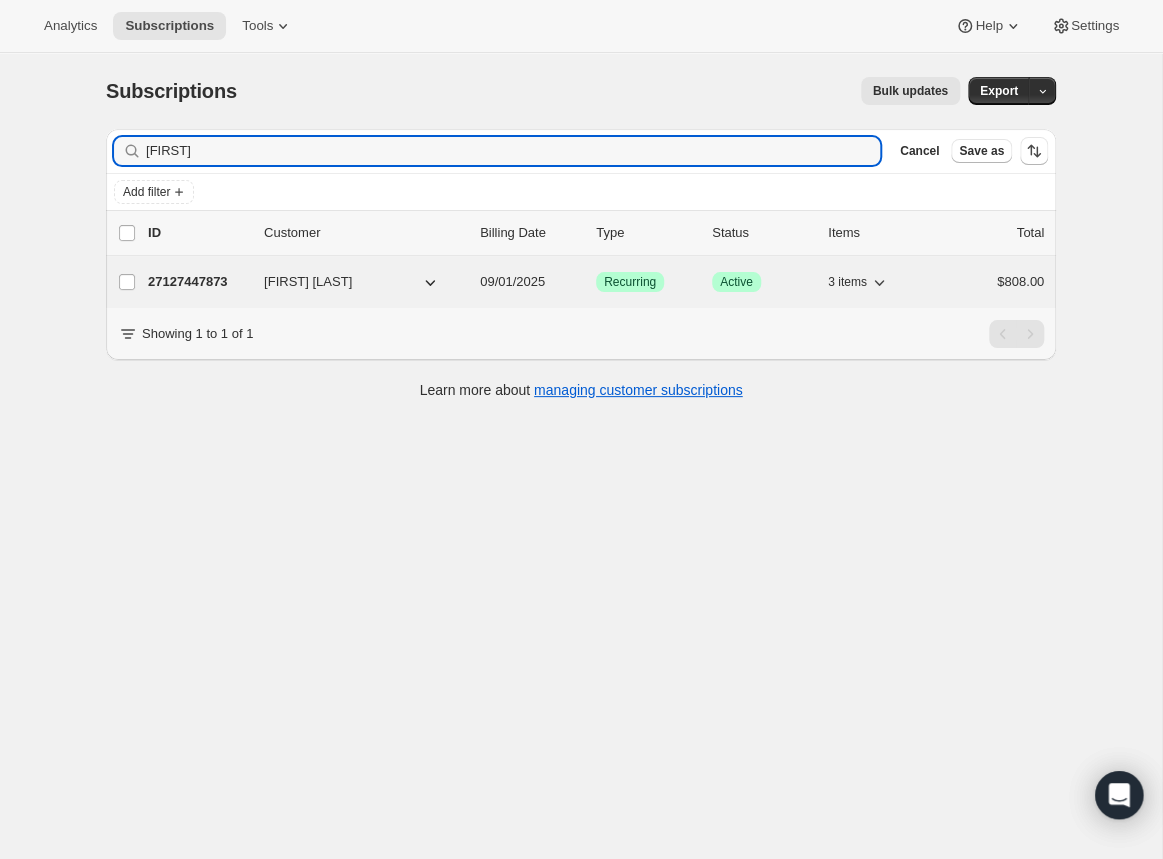 type on "[FIRST]" 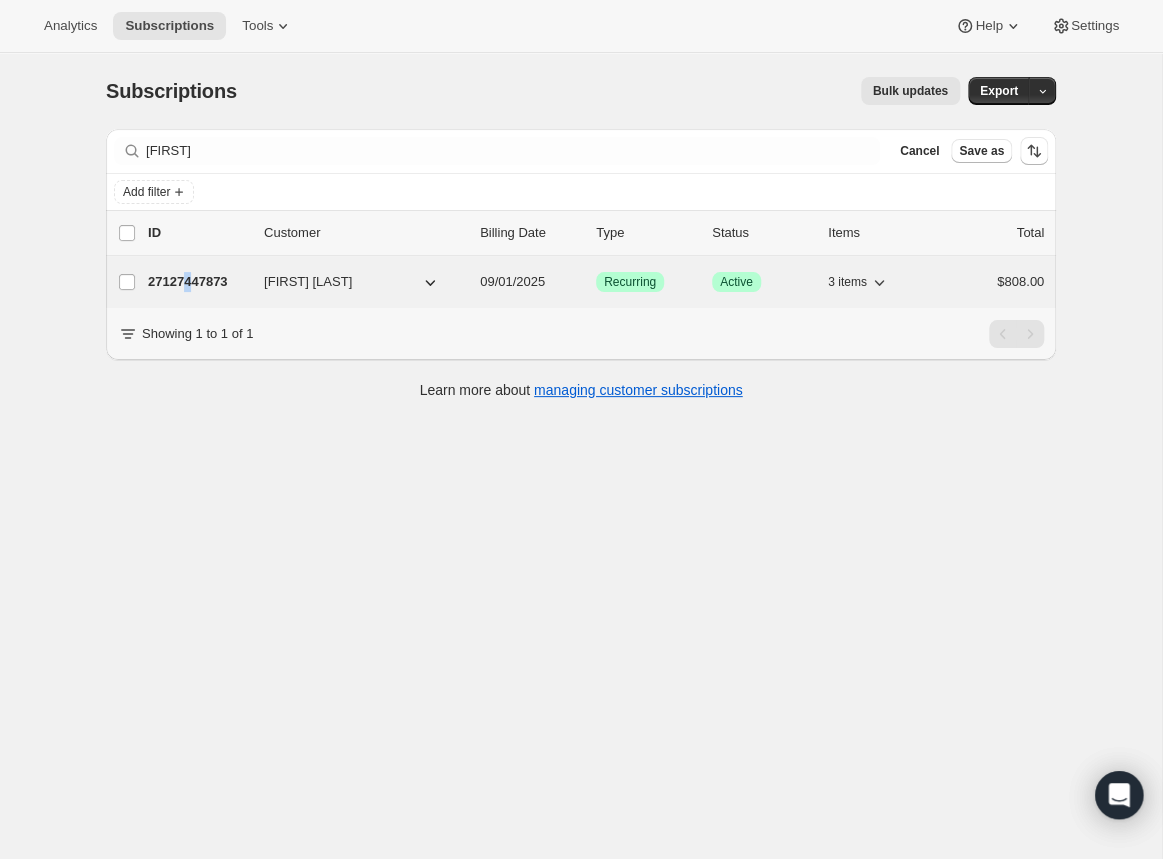 click on "27127447873" at bounding box center [198, 282] 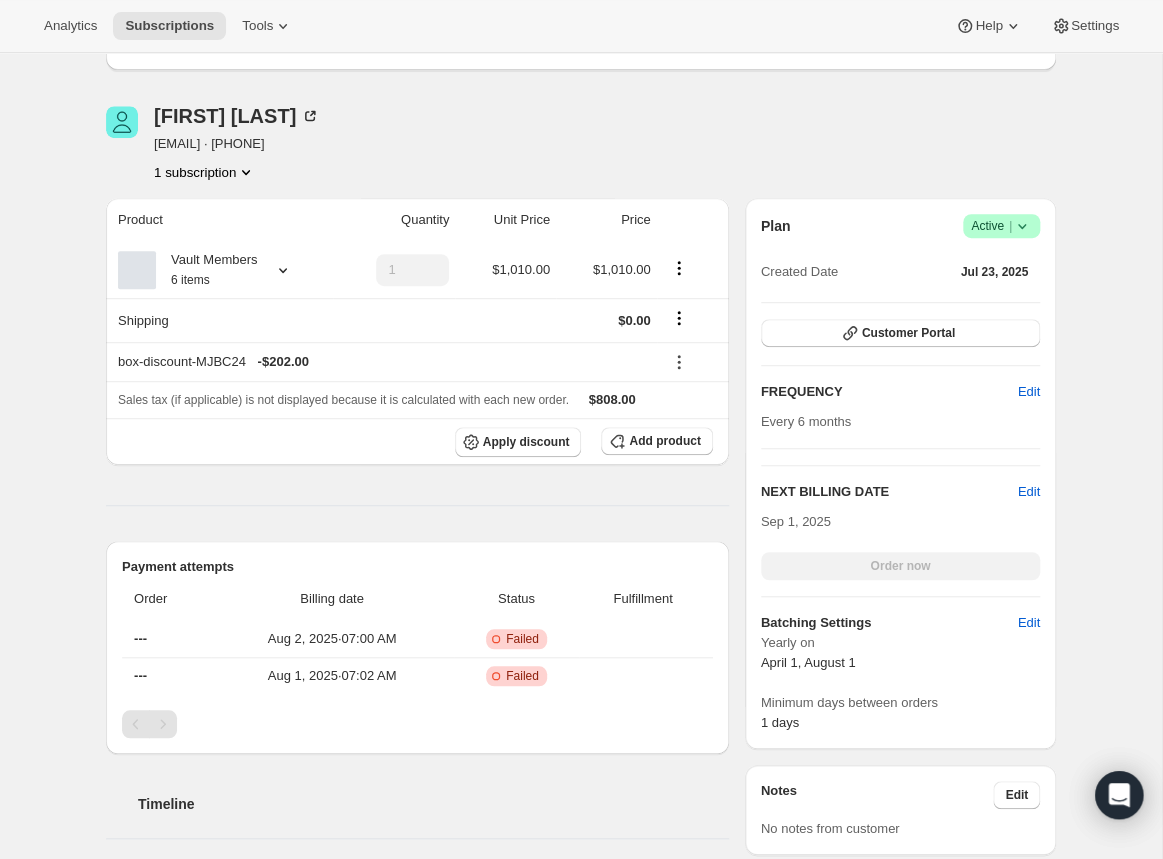 scroll, scrollTop: 284, scrollLeft: 0, axis: vertical 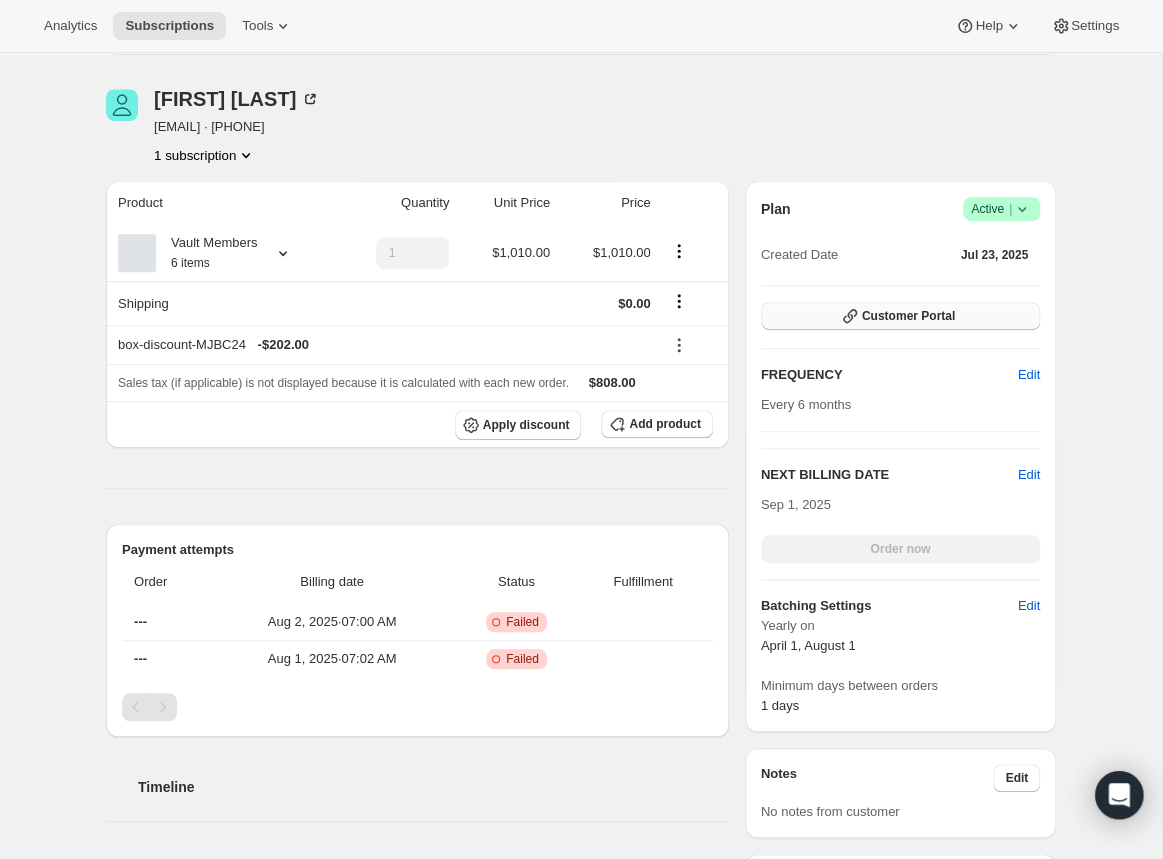 click on "Customer Portal" at bounding box center [908, 316] 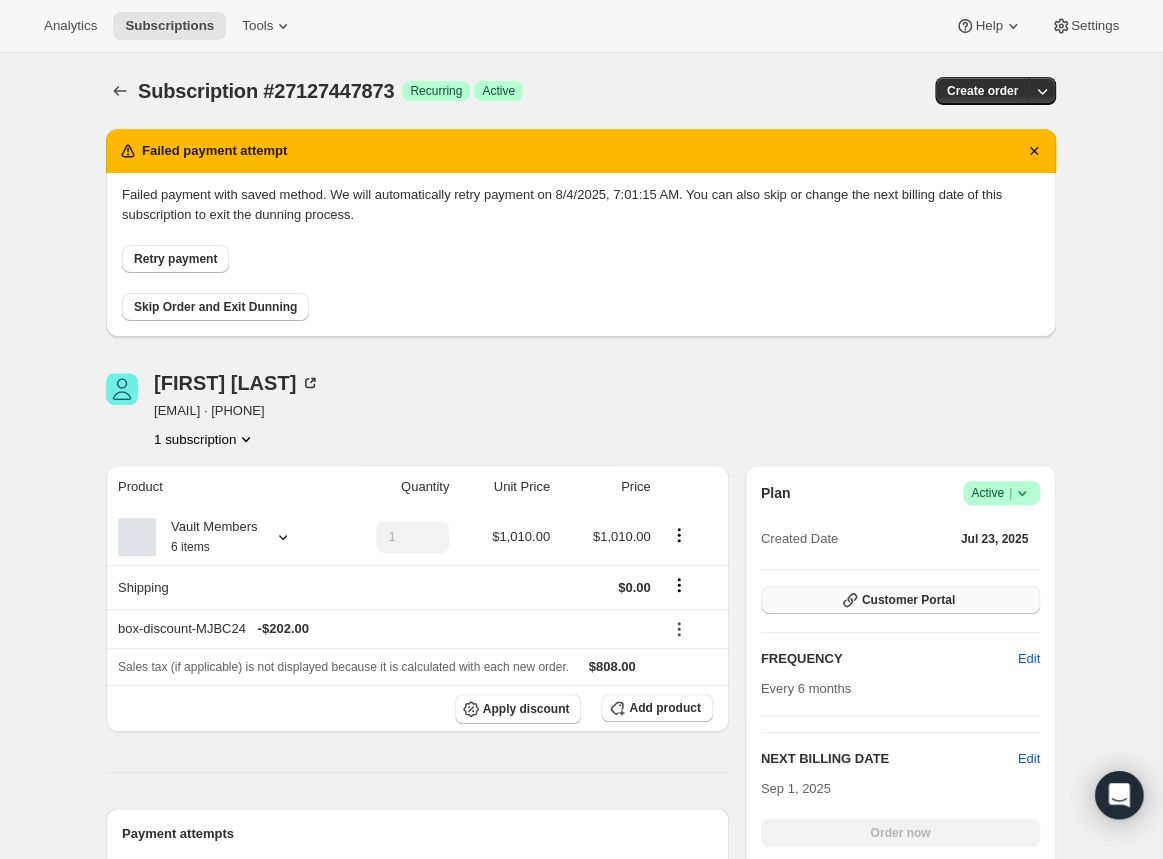 scroll, scrollTop: 284, scrollLeft: 0, axis: vertical 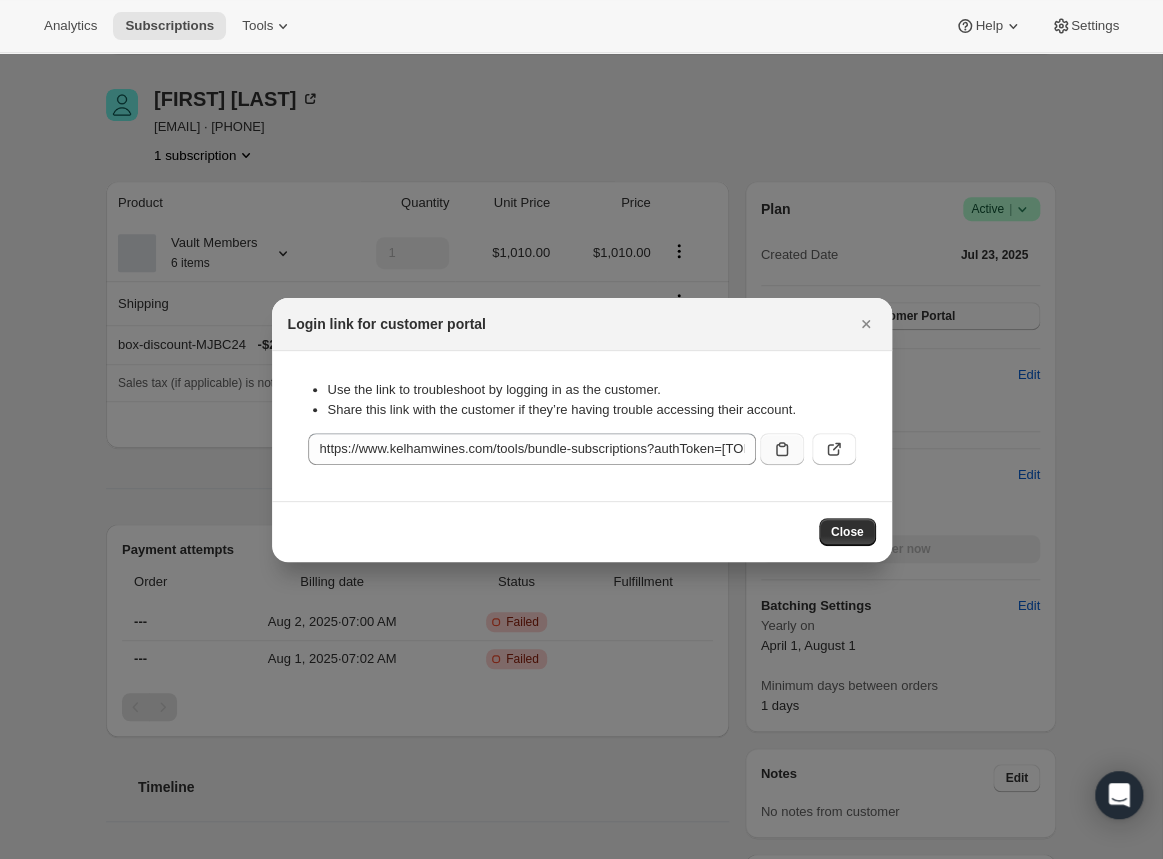 click 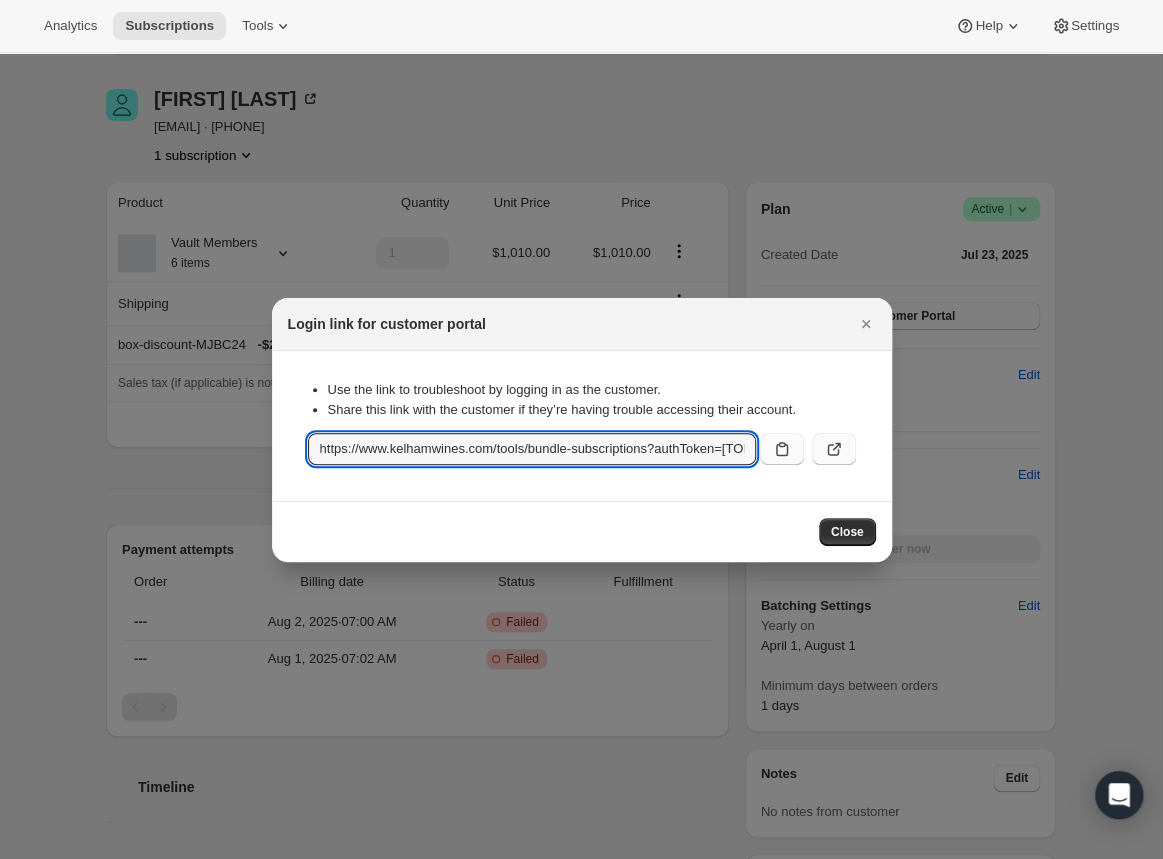 click 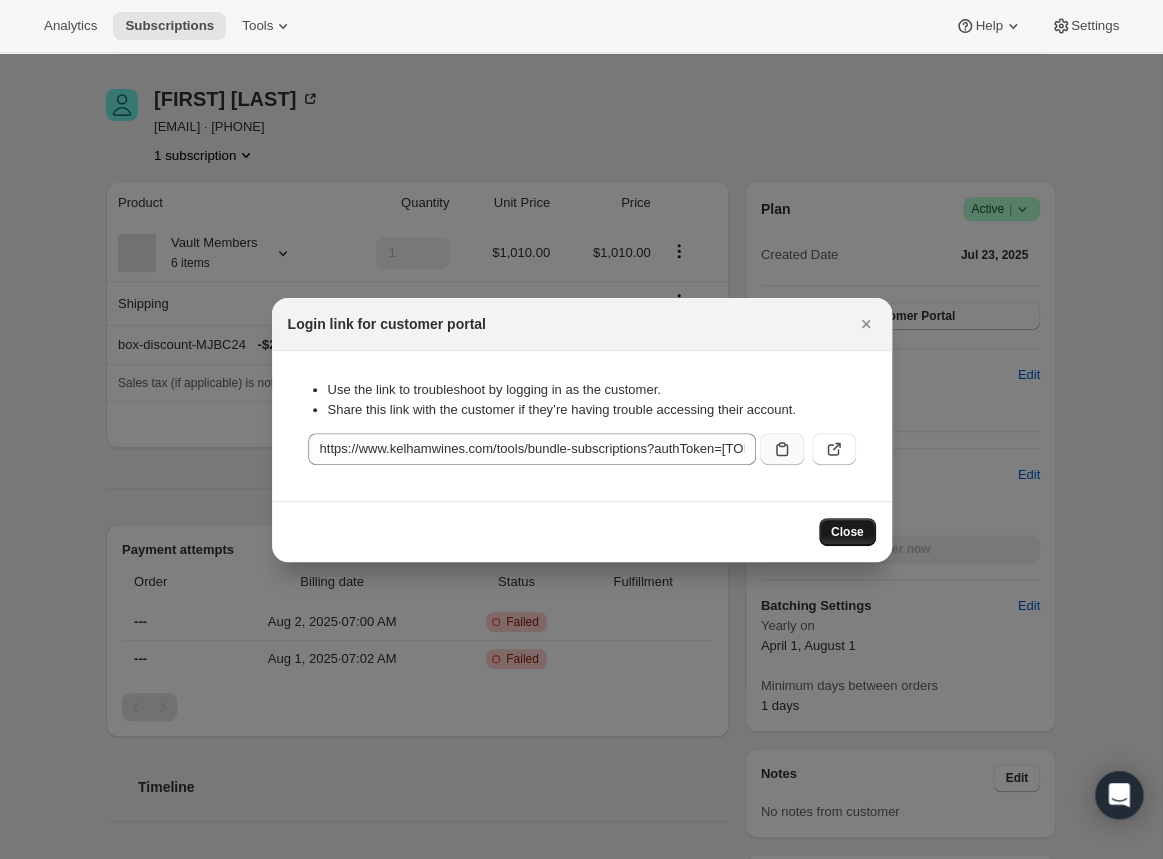 click on "Close" at bounding box center (847, 532) 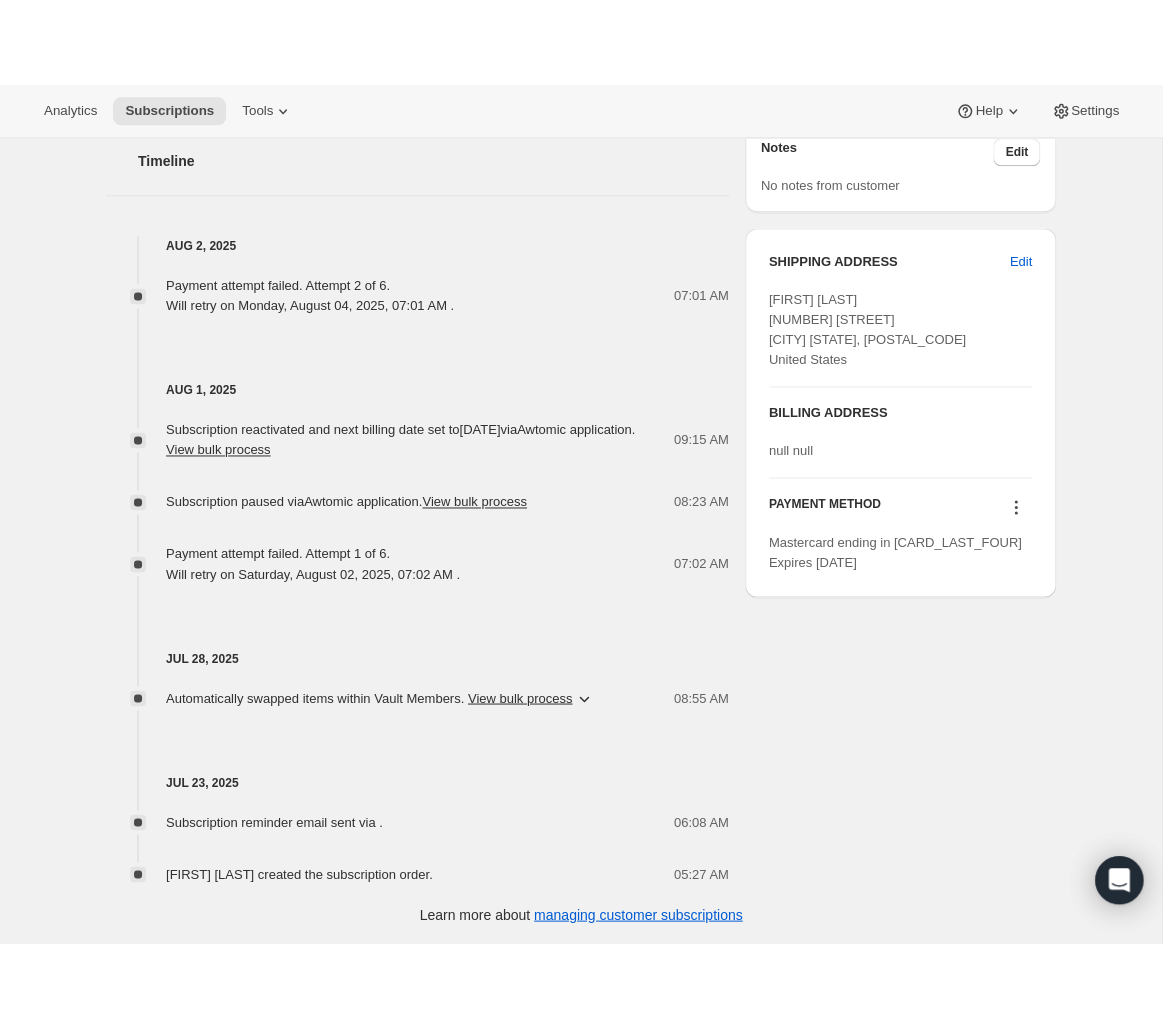 scroll, scrollTop: 829, scrollLeft: 0, axis: vertical 